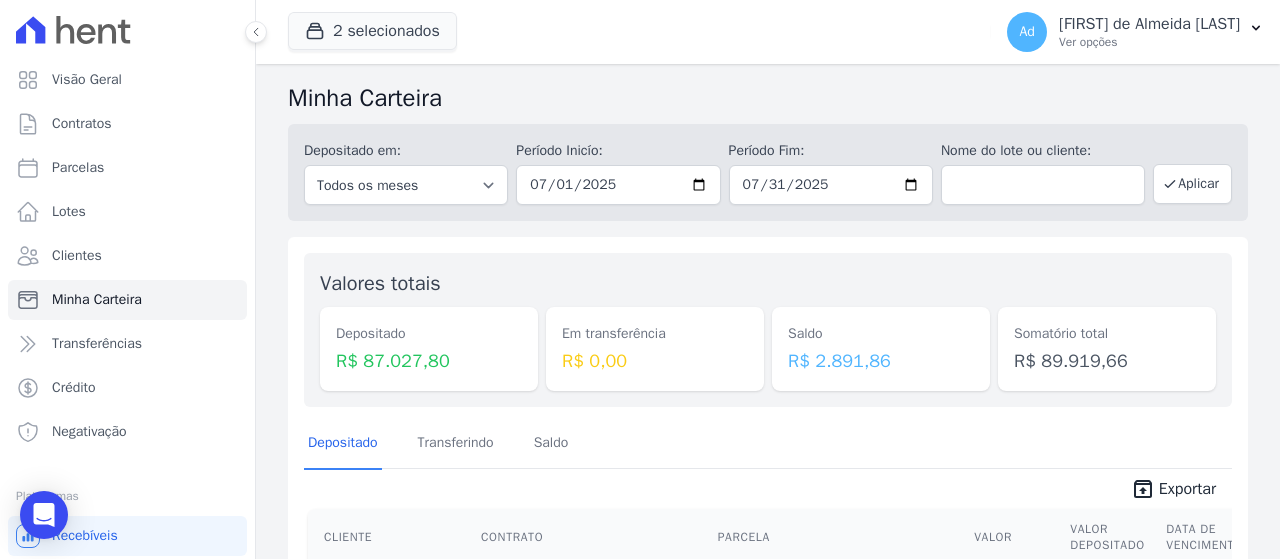 scroll, scrollTop: 0, scrollLeft: 0, axis: both 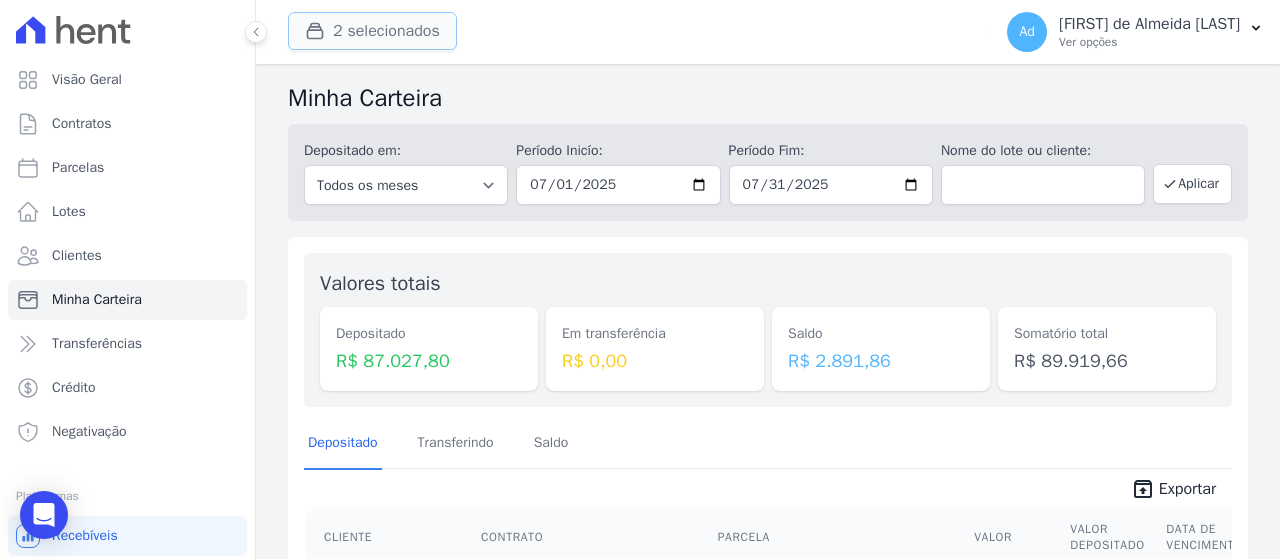 click on "2 selecionados" at bounding box center (372, 31) 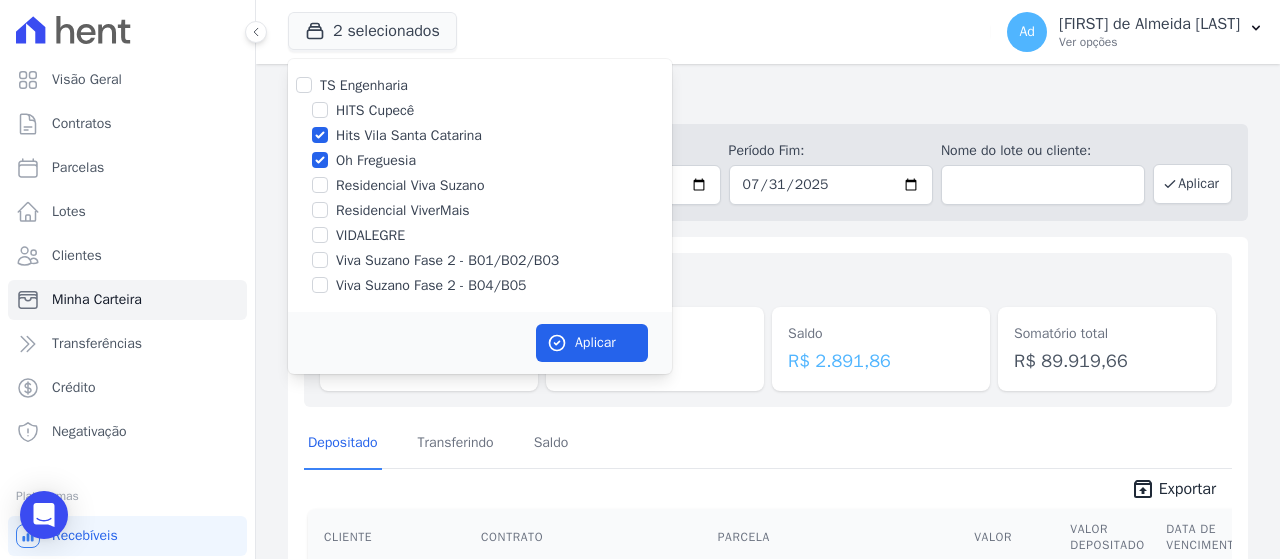 click on "Residencial Viva Suzano" at bounding box center [410, 185] 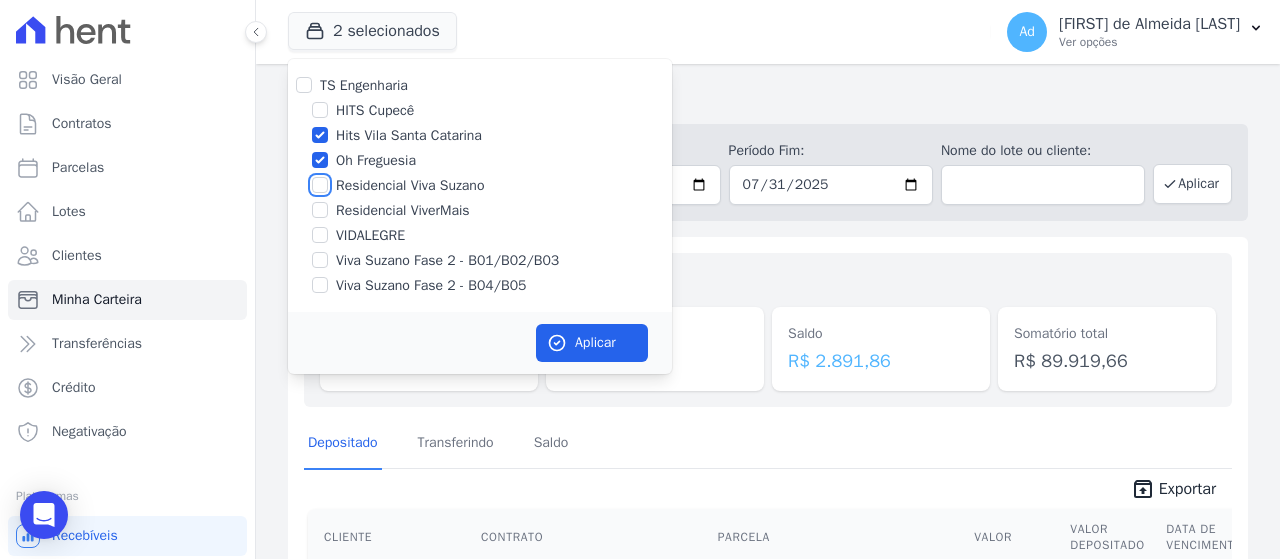 checkbox on "true" 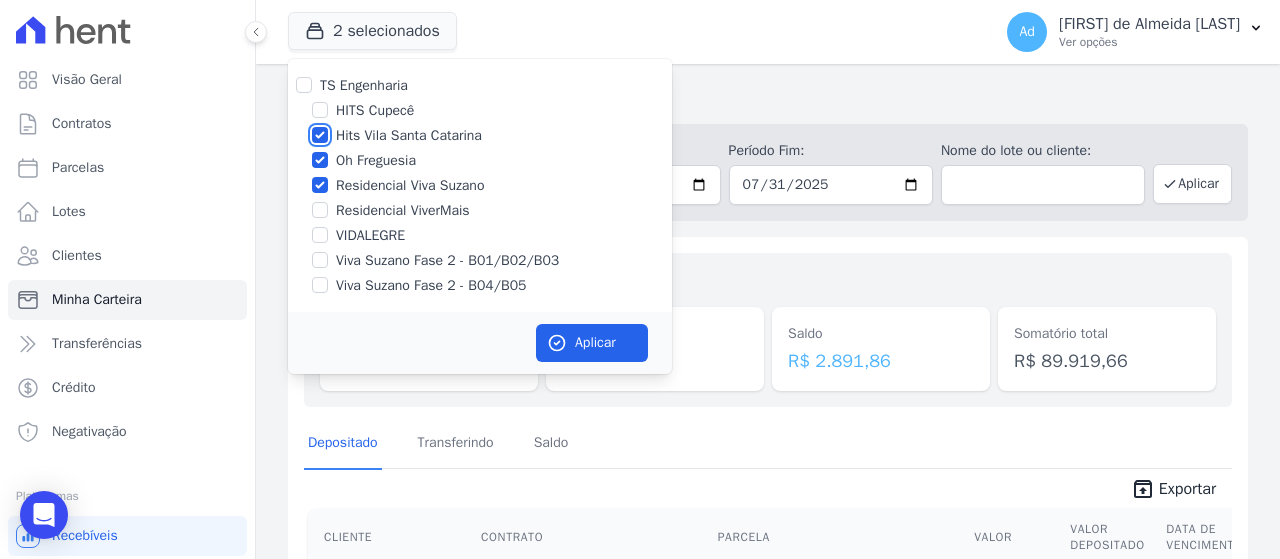 click on "Hits Vila Santa Catarina" at bounding box center [320, 135] 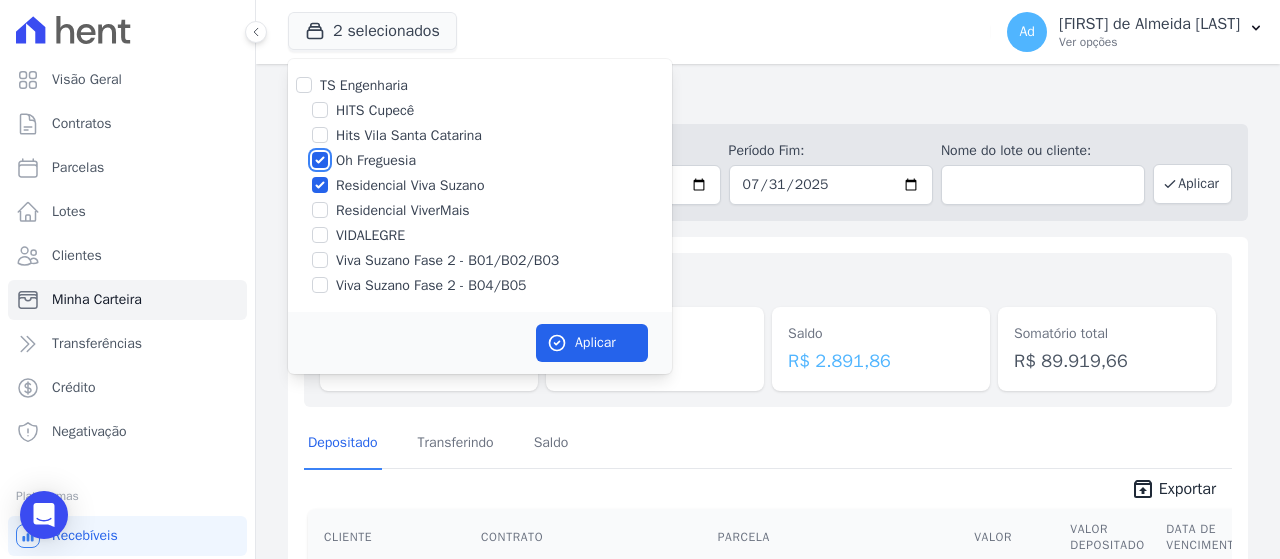 click on "Oh Freguesia" at bounding box center [320, 160] 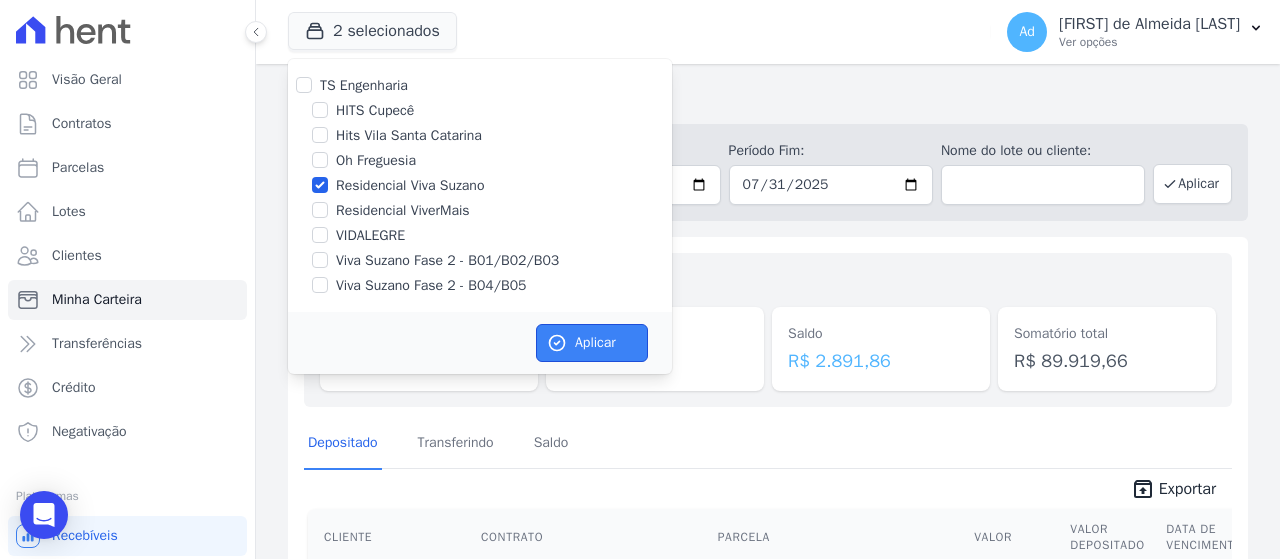 click on "Aplicar" at bounding box center (592, 343) 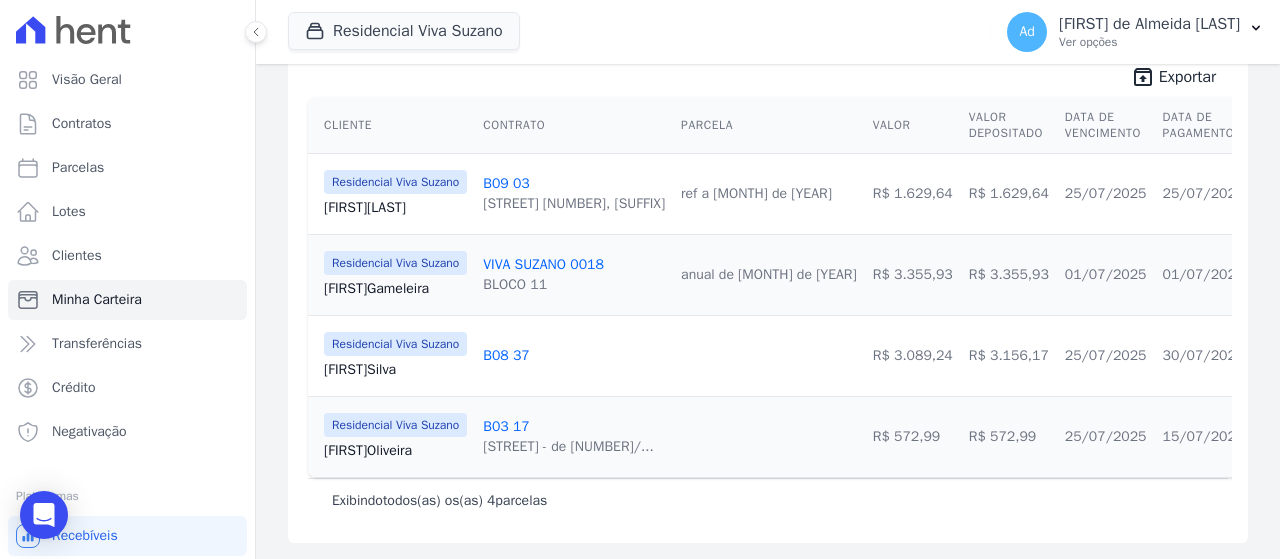 scroll, scrollTop: 0, scrollLeft: 0, axis: both 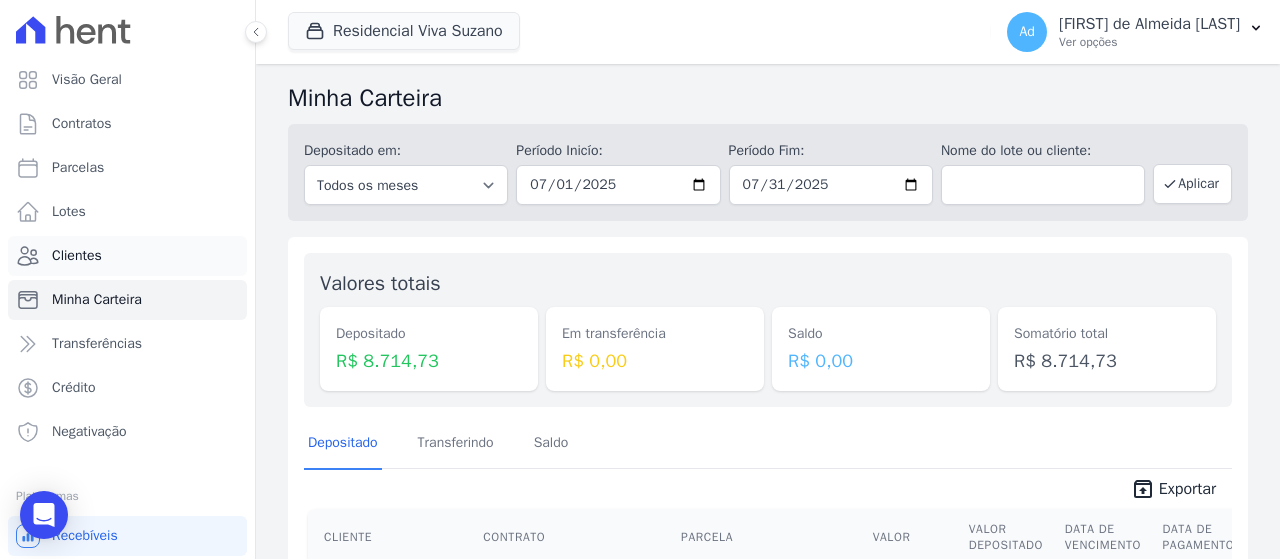 click on "Clientes" at bounding box center (127, 256) 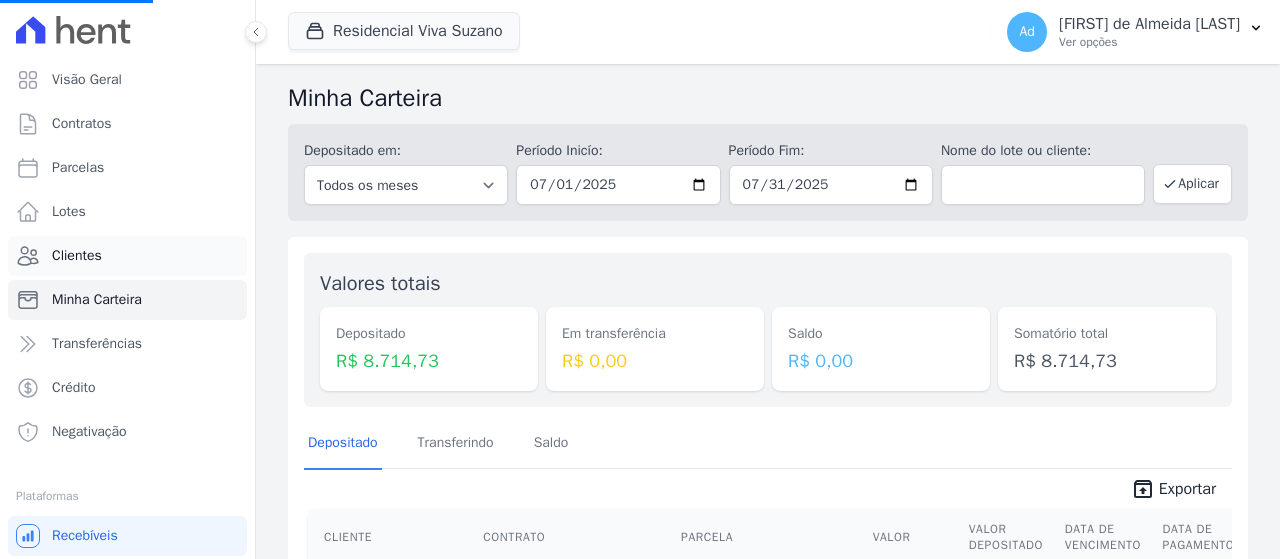 click on "Clientes" at bounding box center [77, 256] 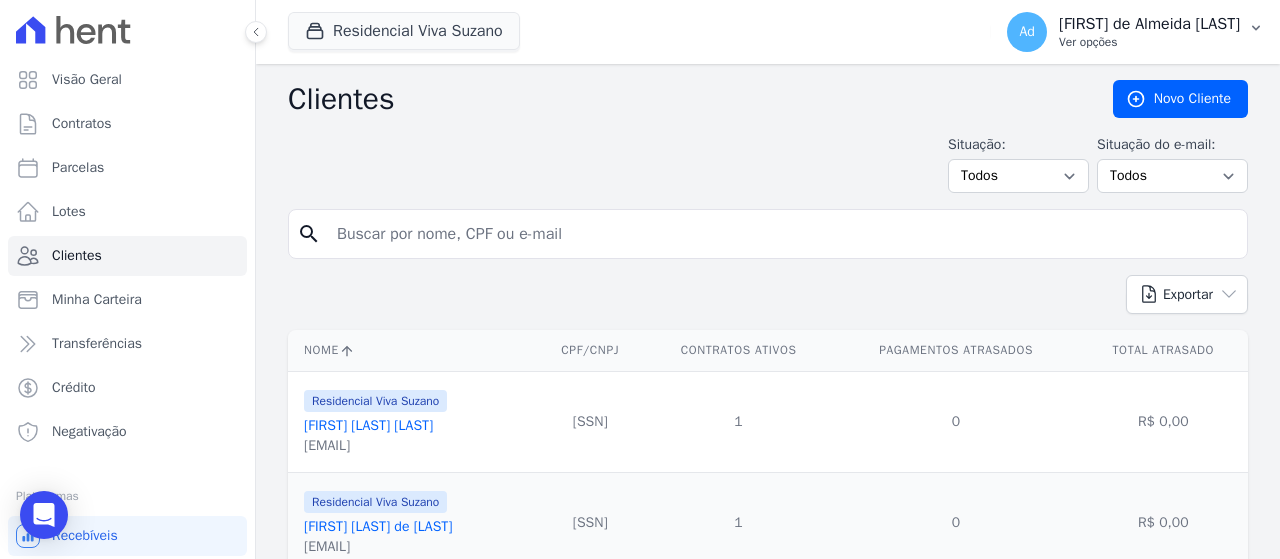 click on "[FIRST] de Almeida [LAST]" at bounding box center [1149, 24] 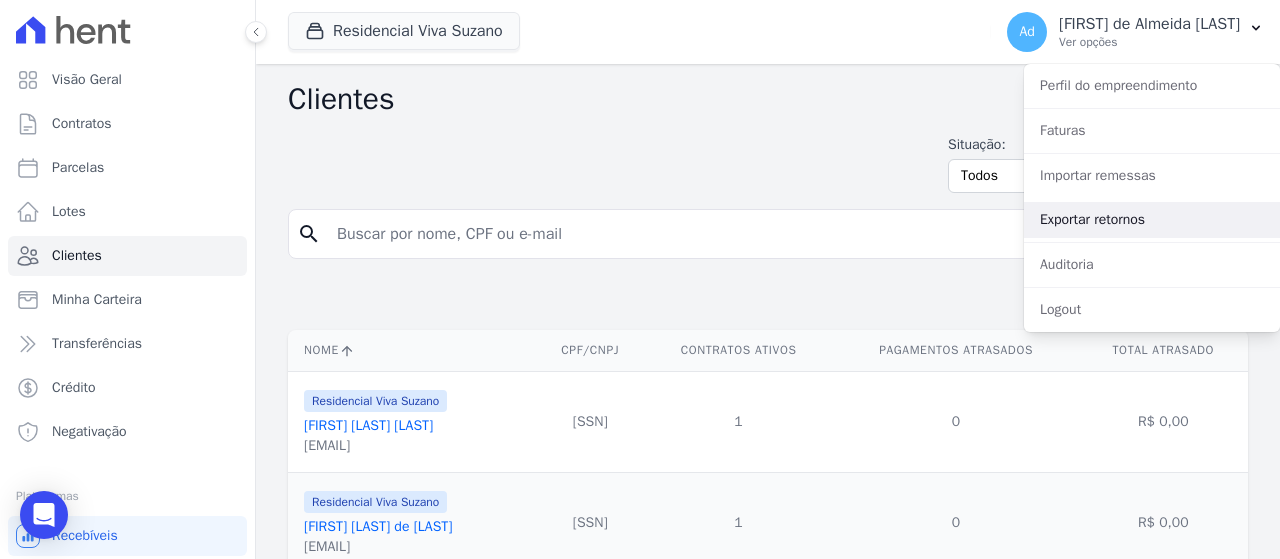 click on "Exportar retornos" at bounding box center [1152, 220] 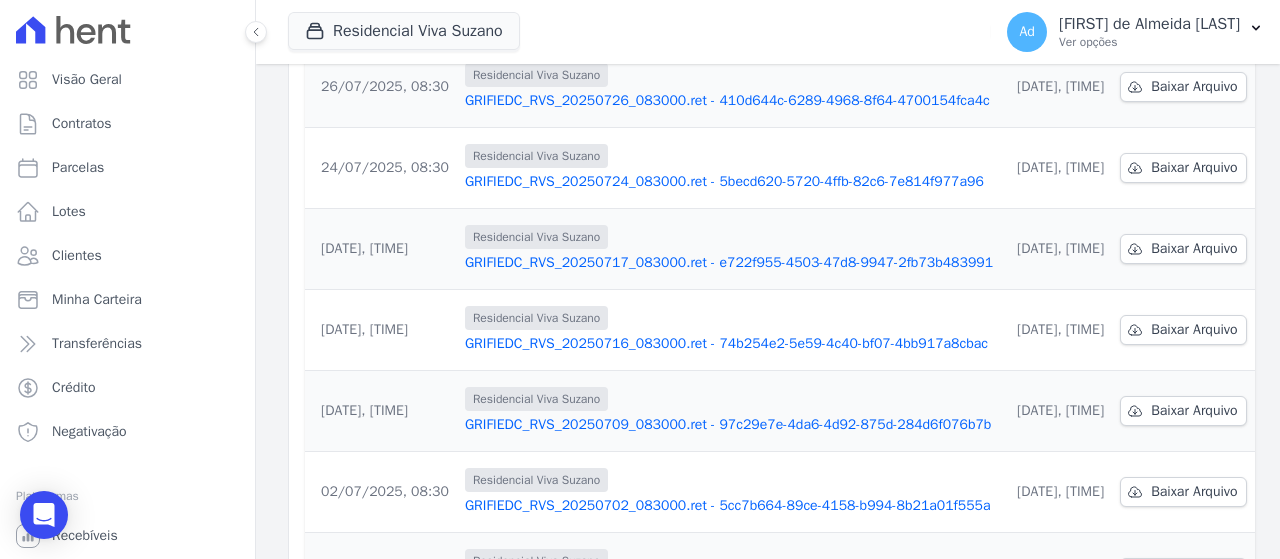 scroll, scrollTop: 0, scrollLeft: 0, axis: both 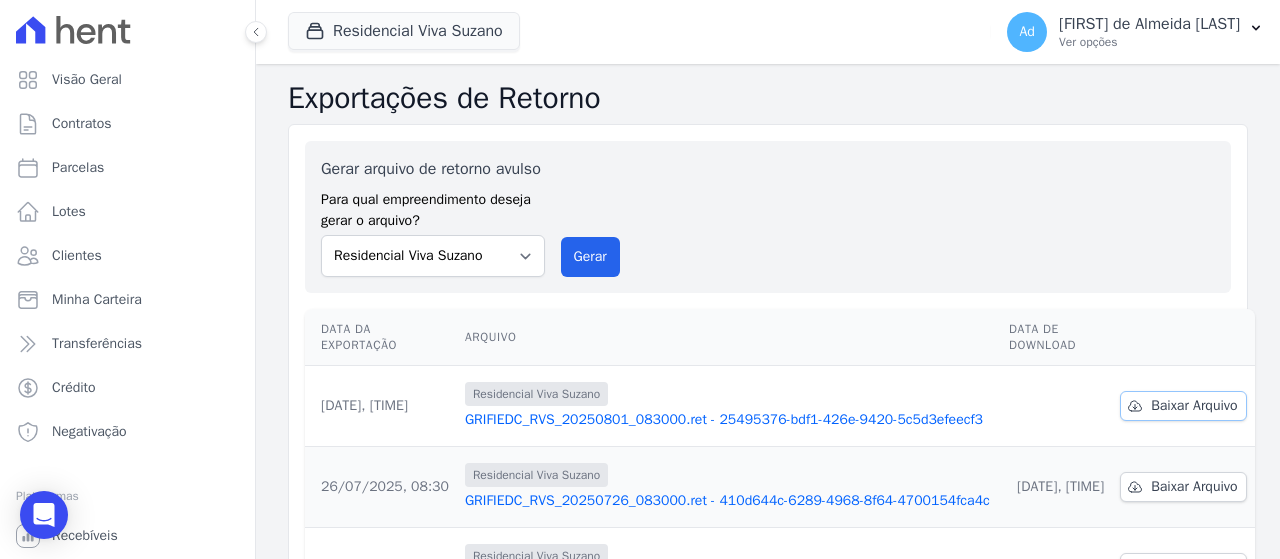click on "Baixar Arquivo" at bounding box center [1194, 406] 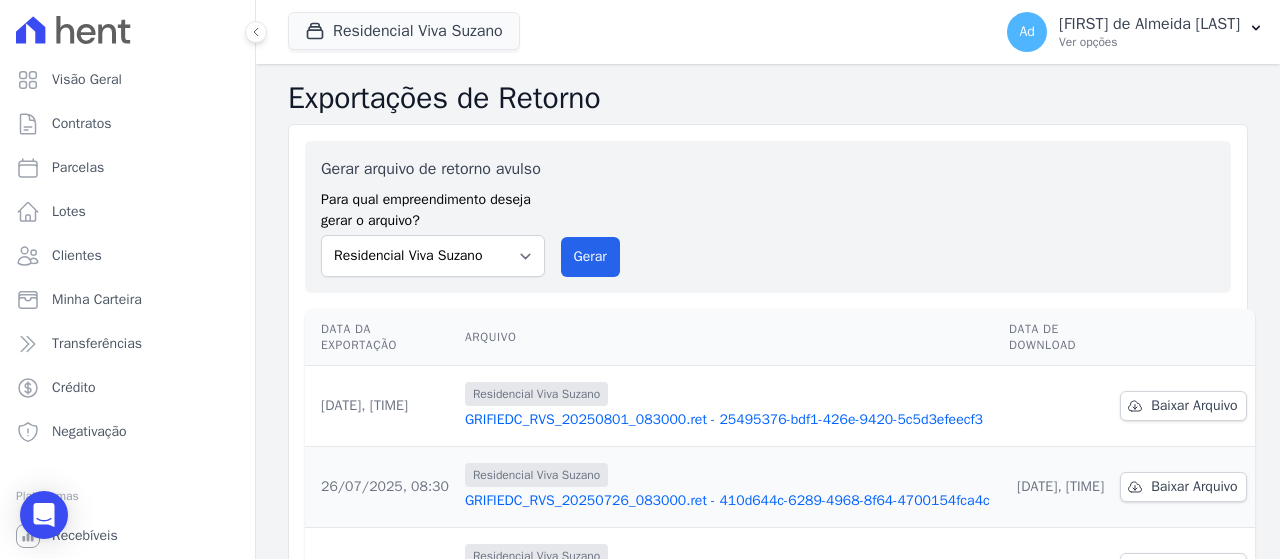 click on "Gerar arquivo de retorno avulso
Para qual empreendimento deseja gerar o arquivo?
HITS Cupecê
Hits Vila Santa Catarina
Oh Freguesia
Residencial Viva Suzano
Residencial ViverMais
VIDALEGRE
Viva Suzano Fase 2 - B01/B02/B03
Viva Suzano Fase 2 - B04/B05
Gerar" at bounding box center (768, 217) 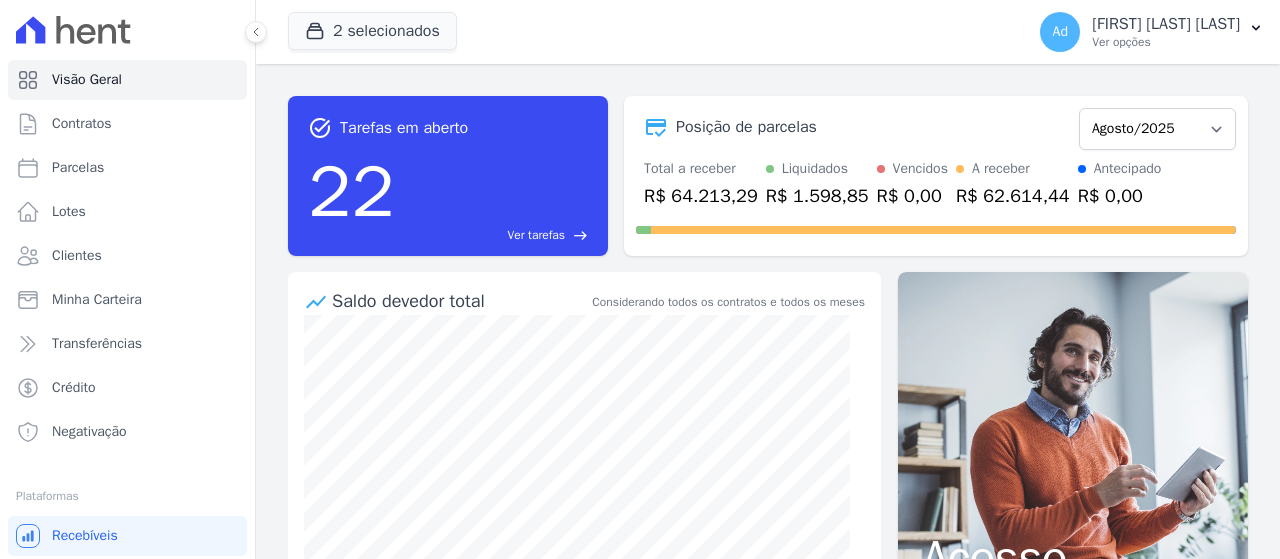 scroll, scrollTop: 0, scrollLeft: 0, axis: both 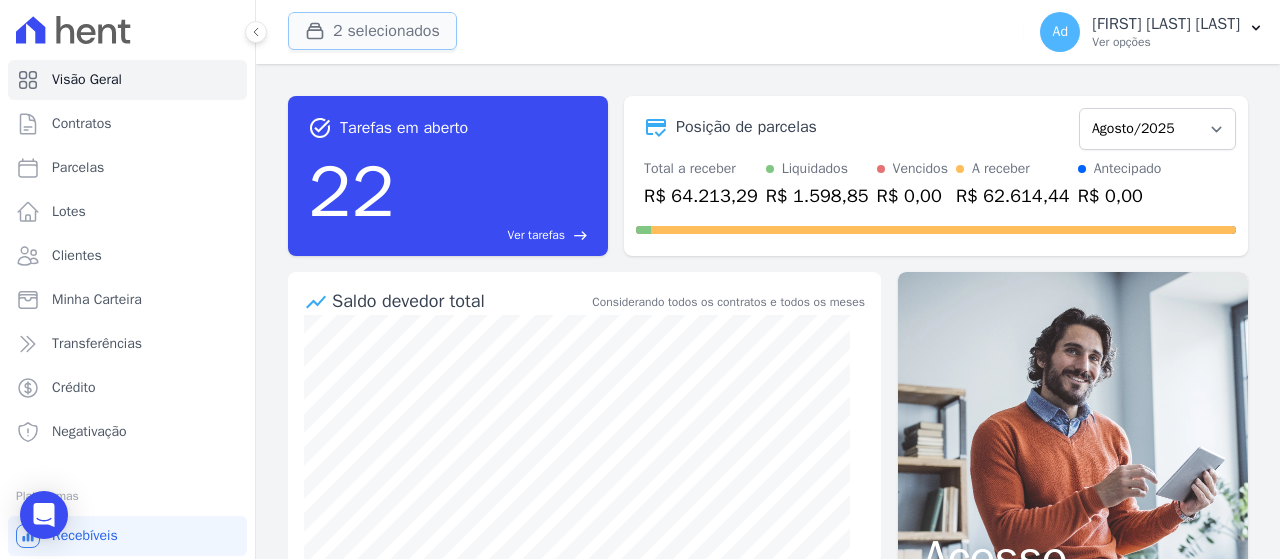 click on "2 selecionados" at bounding box center (372, 31) 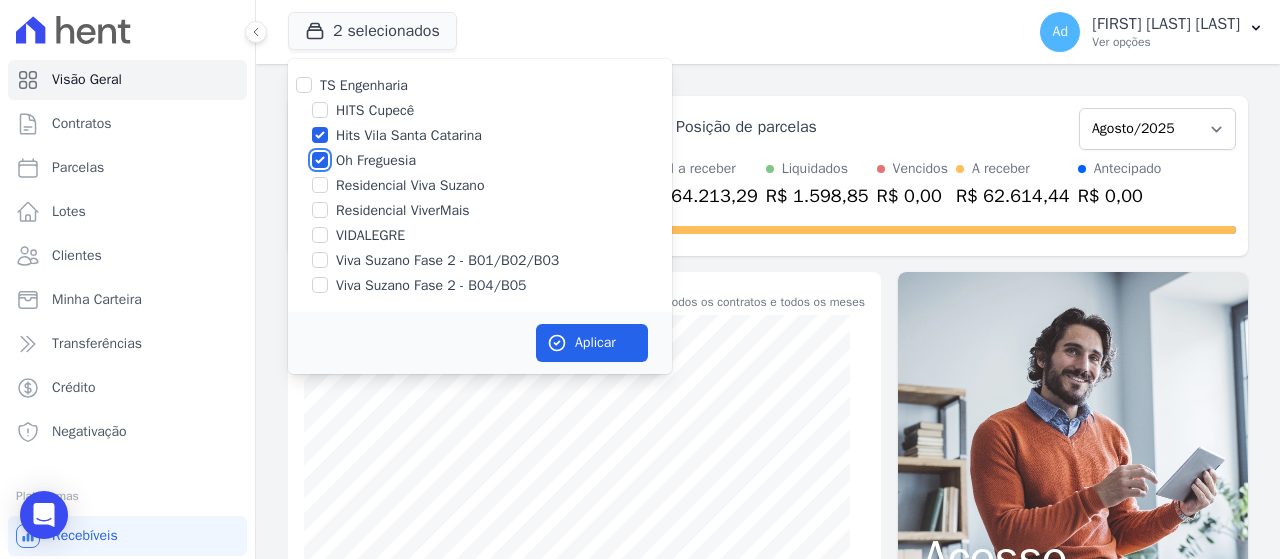click on "Oh Freguesia" at bounding box center (320, 160) 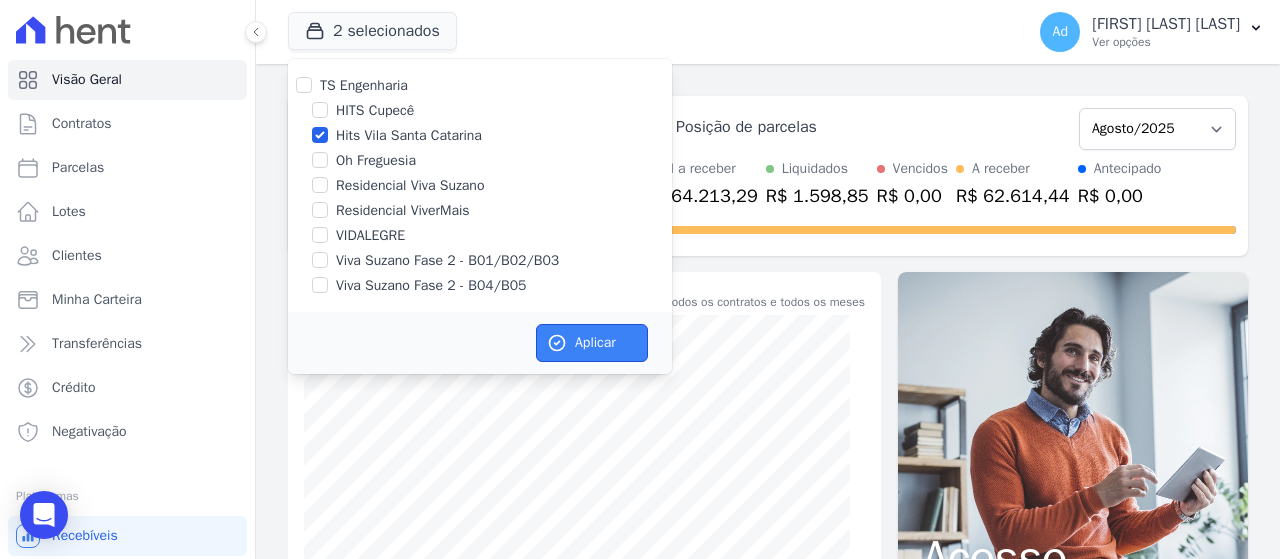 click on "Aplicar" at bounding box center [592, 343] 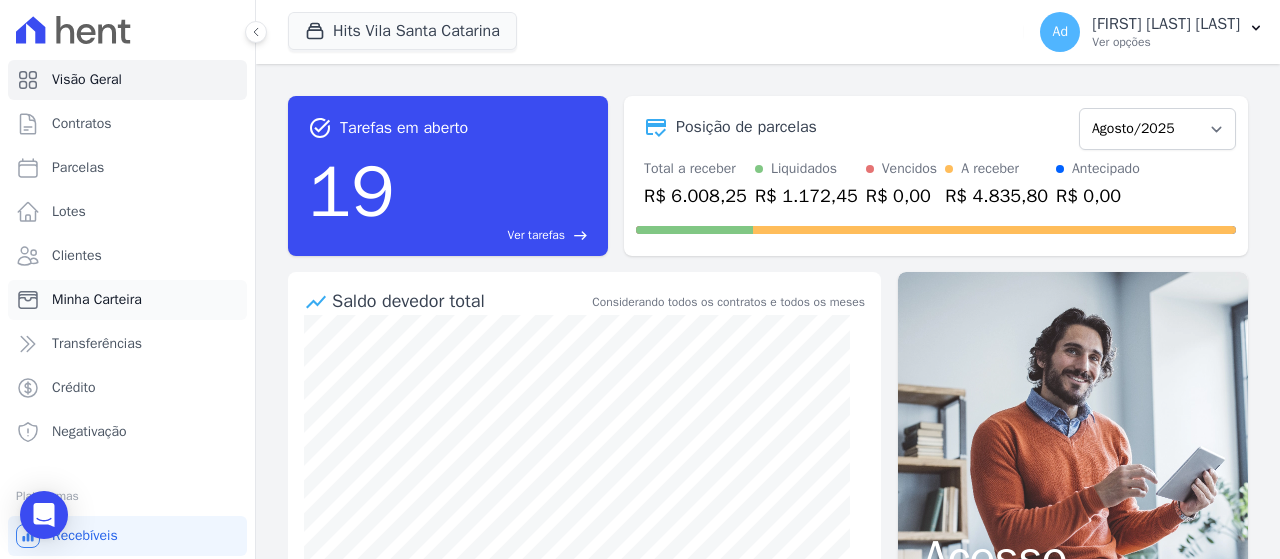 click on "Minha Carteira" at bounding box center [97, 300] 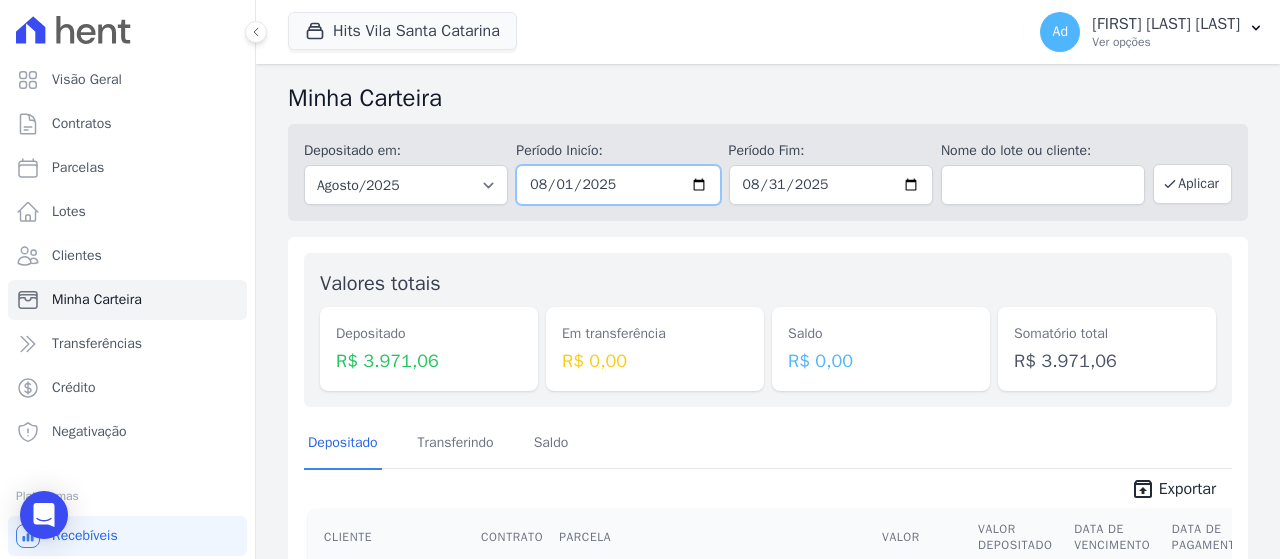 click on "2025-08-01" at bounding box center (618, 185) 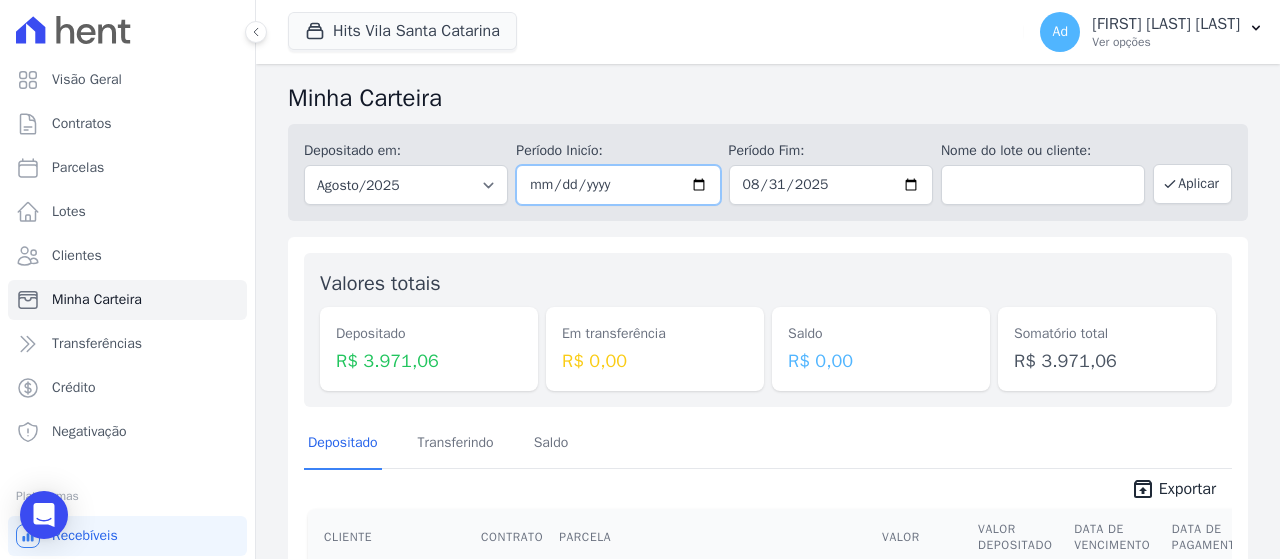 type on "2025-08-01" 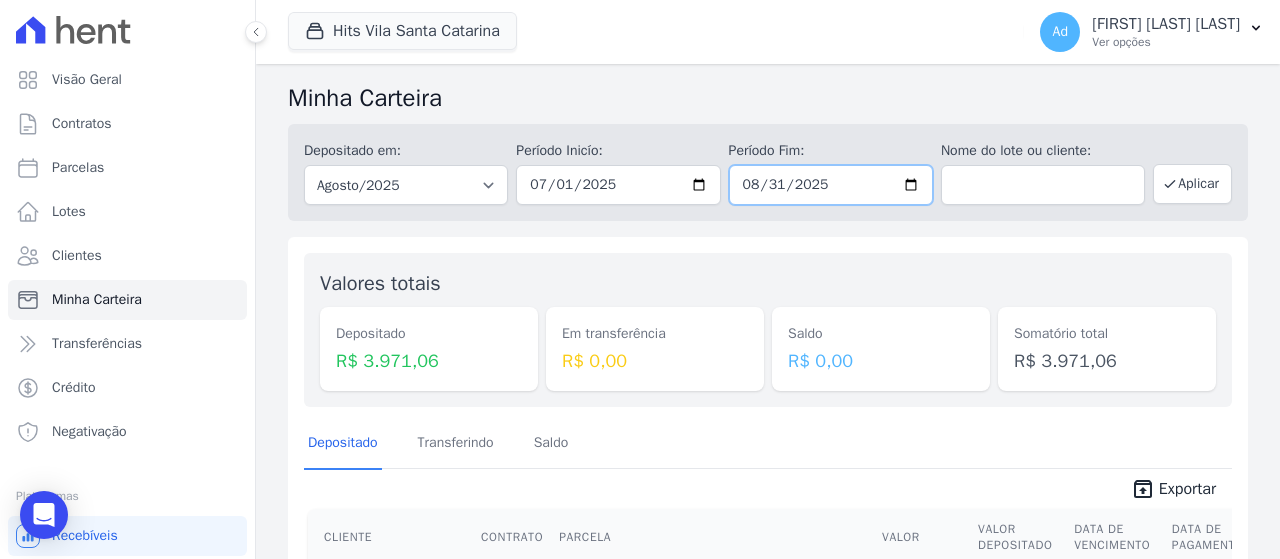 click on "2025-08-31" at bounding box center (831, 185) 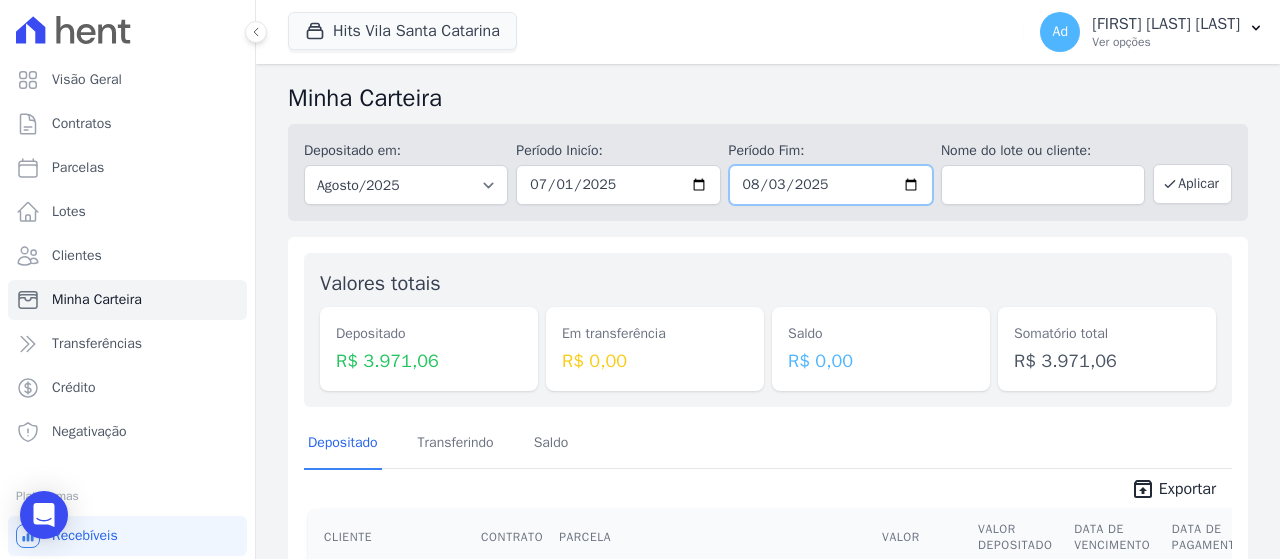 type on "2025-08-31" 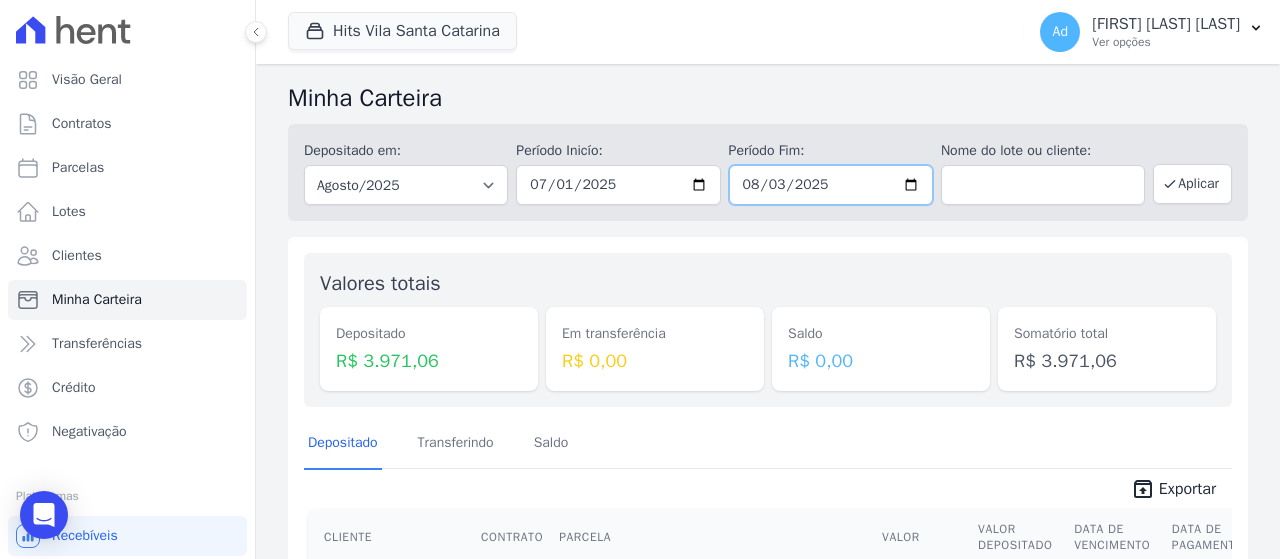 type on "2025-07-31" 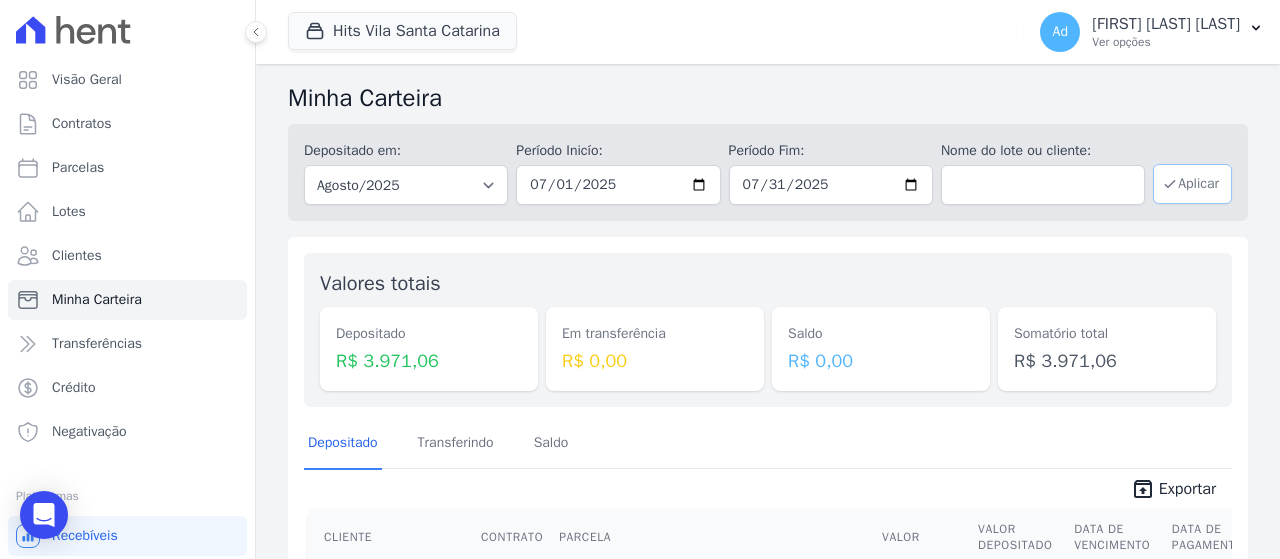 click on "Aplicar" at bounding box center (1192, 184) 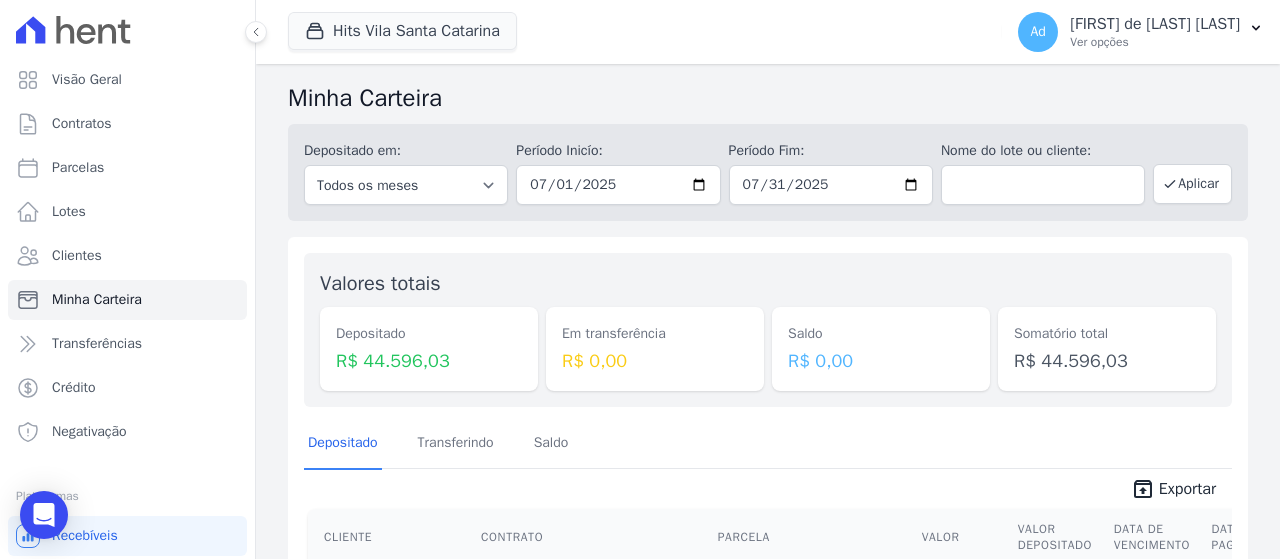 scroll, scrollTop: 0, scrollLeft: 0, axis: both 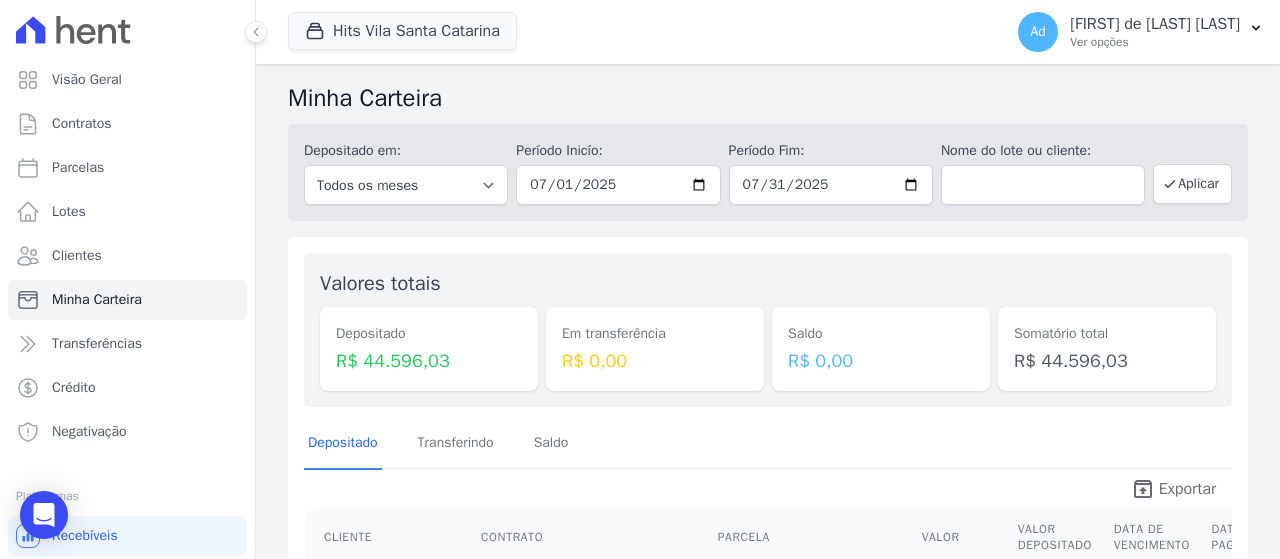 click on "Exportar" at bounding box center (1187, 489) 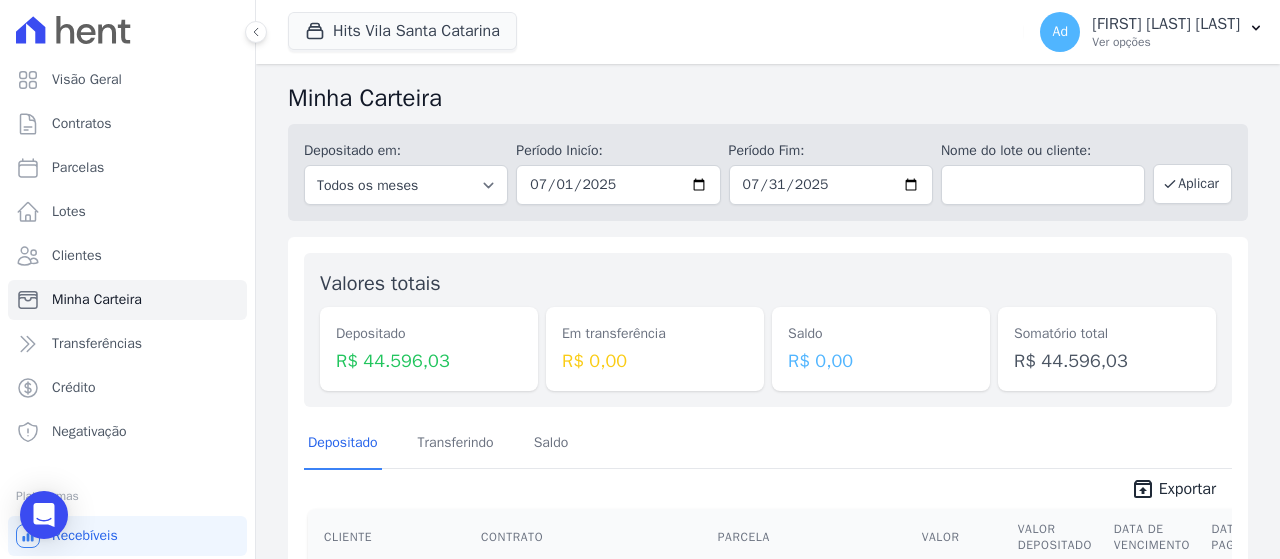 scroll, scrollTop: 0, scrollLeft: 0, axis: both 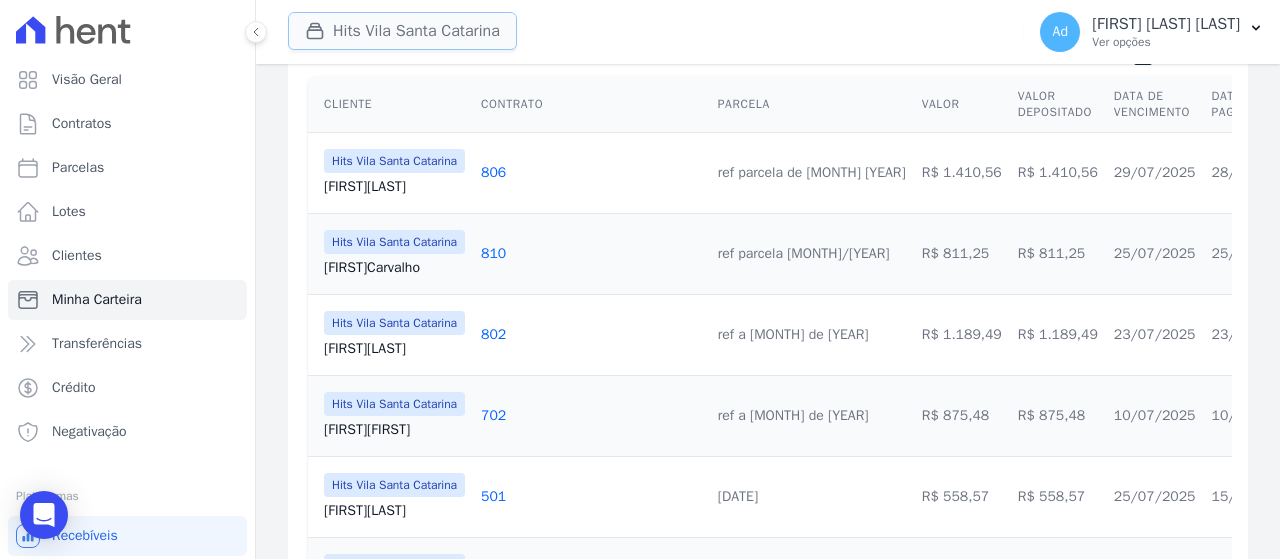 click on "Hits Vila Santa Catarina" at bounding box center [402, 31] 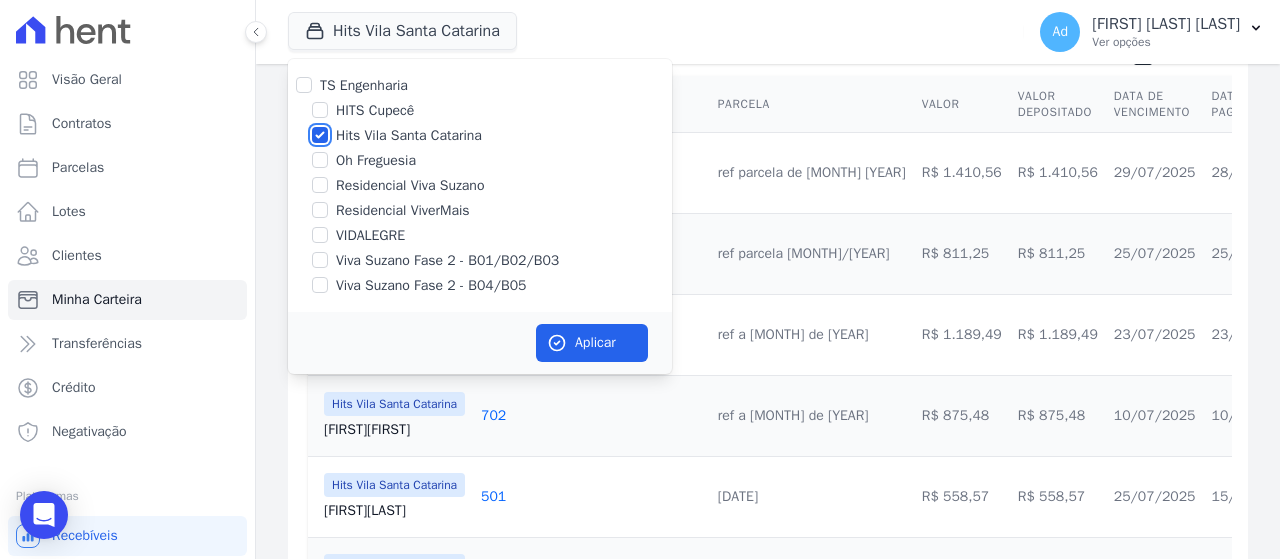 click on "Hits Vila Santa Catarina" at bounding box center (320, 135) 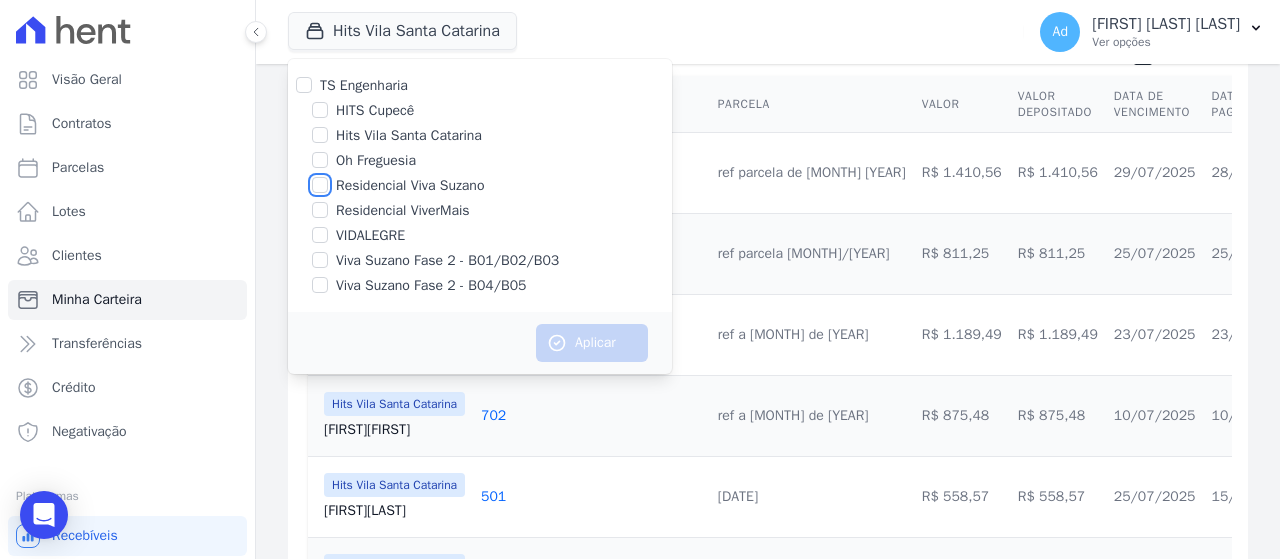 click on "Residencial Viva Suzano" at bounding box center [320, 185] 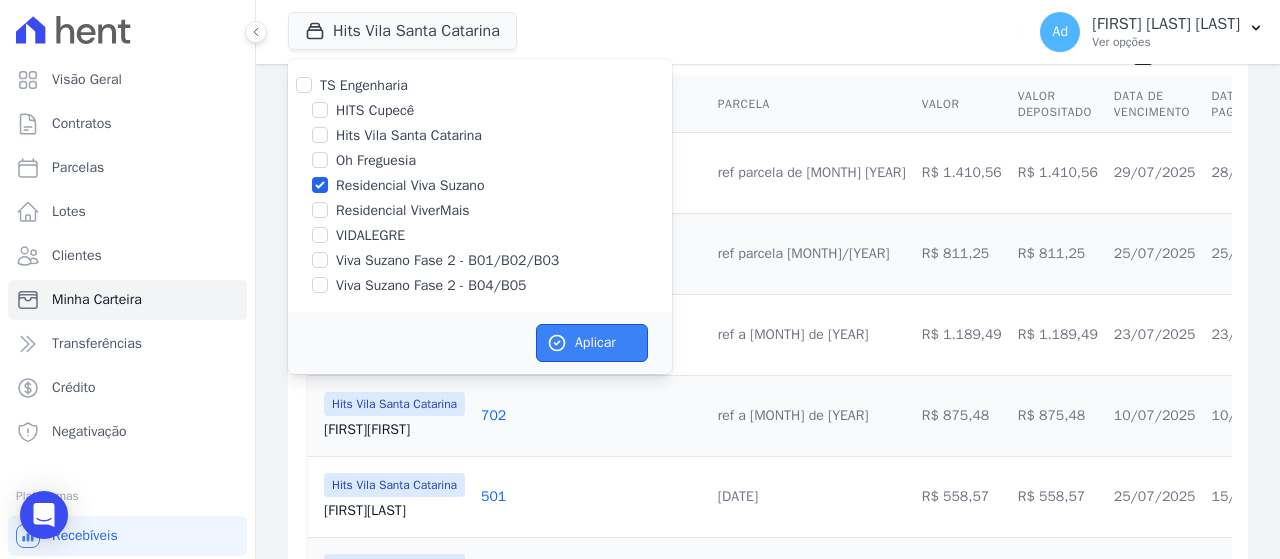 click on "Aplicar" at bounding box center [592, 343] 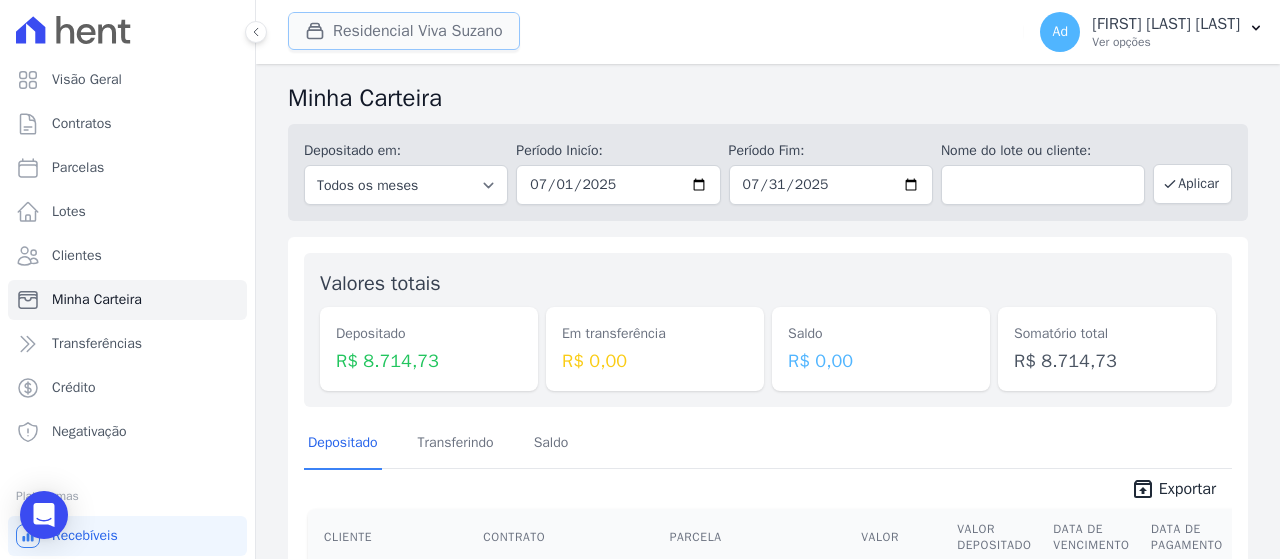 click on "Residencial Viva Suzano" at bounding box center (404, 31) 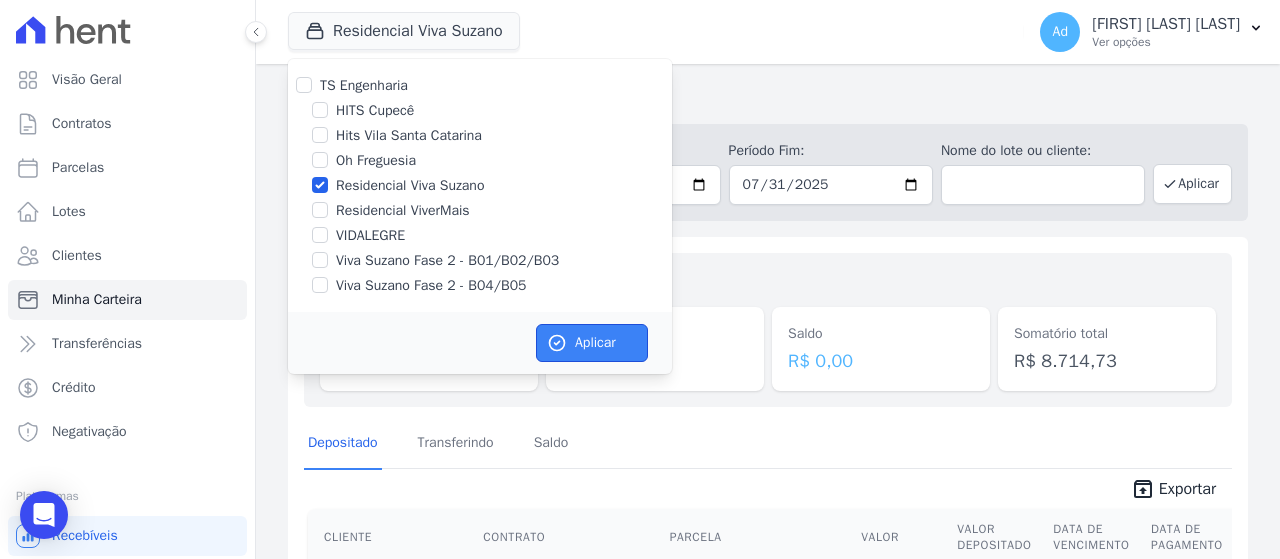 click on "Aplicar" at bounding box center [592, 343] 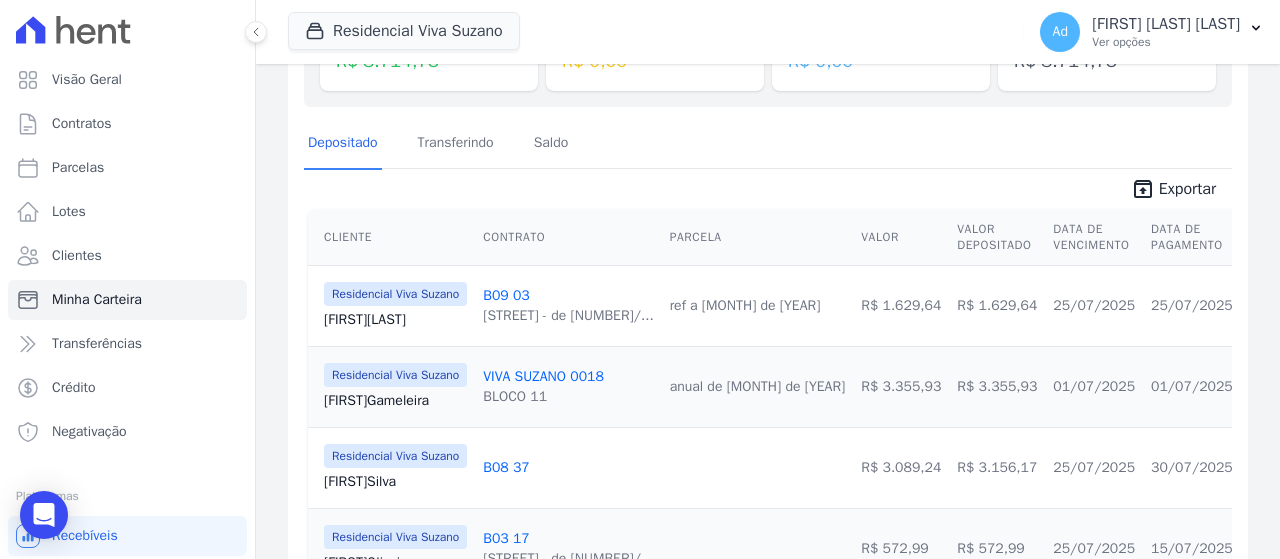 scroll, scrollTop: 0, scrollLeft: 0, axis: both 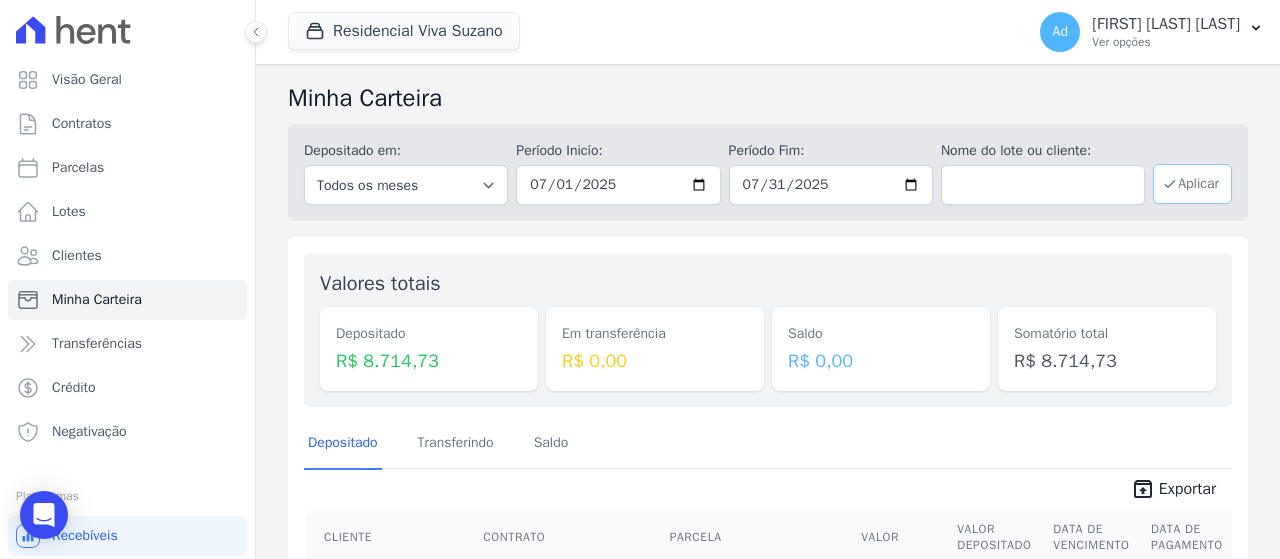 click on "Aplicar" at bounding box center [1192, 184] 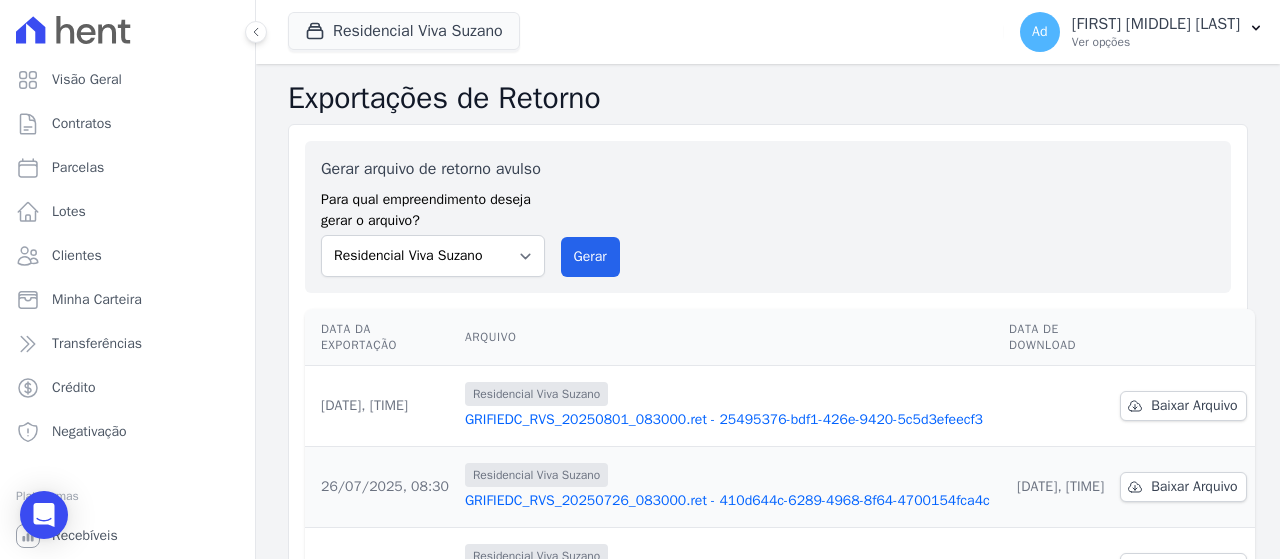 scroll, scrollTop: 0, scrollLeft: 0, axis: both 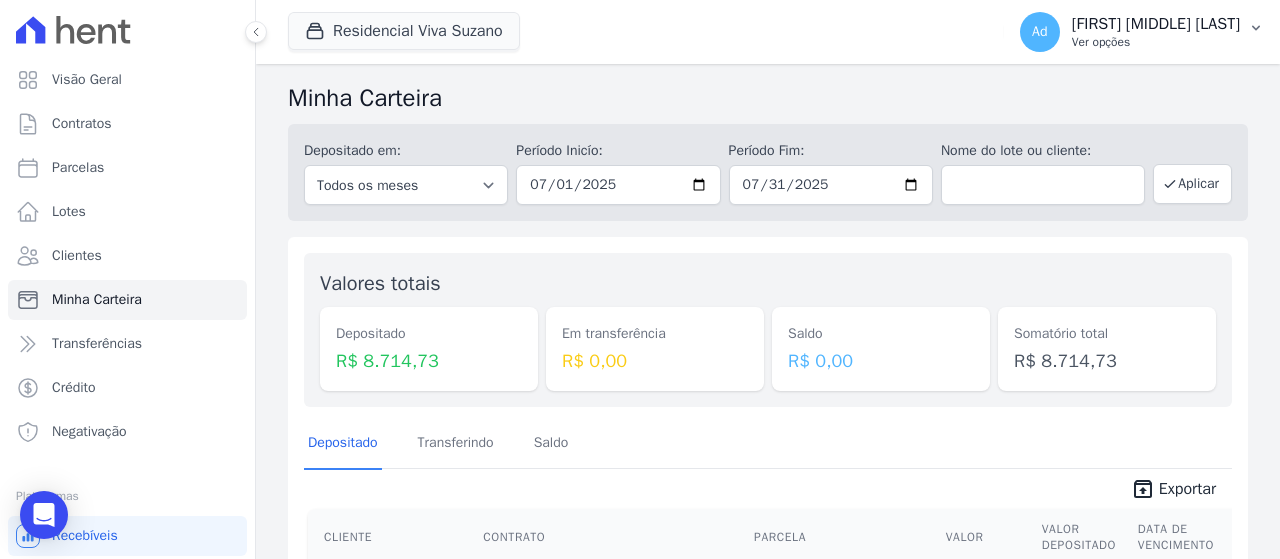 click 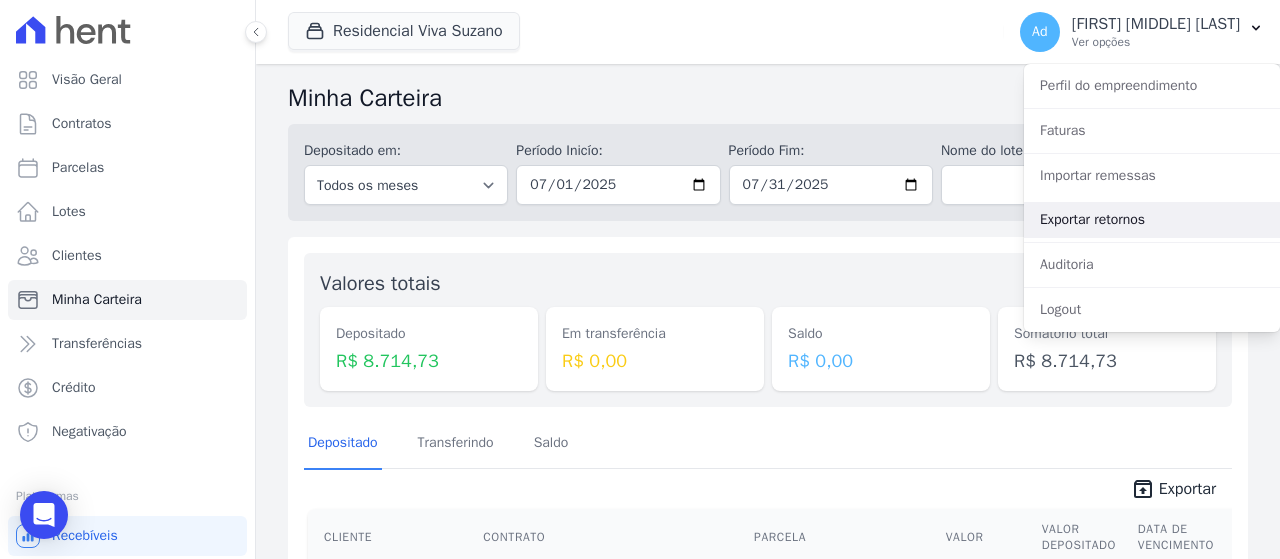 click on "Exportar retornos" at bounding box center [1152, 220] 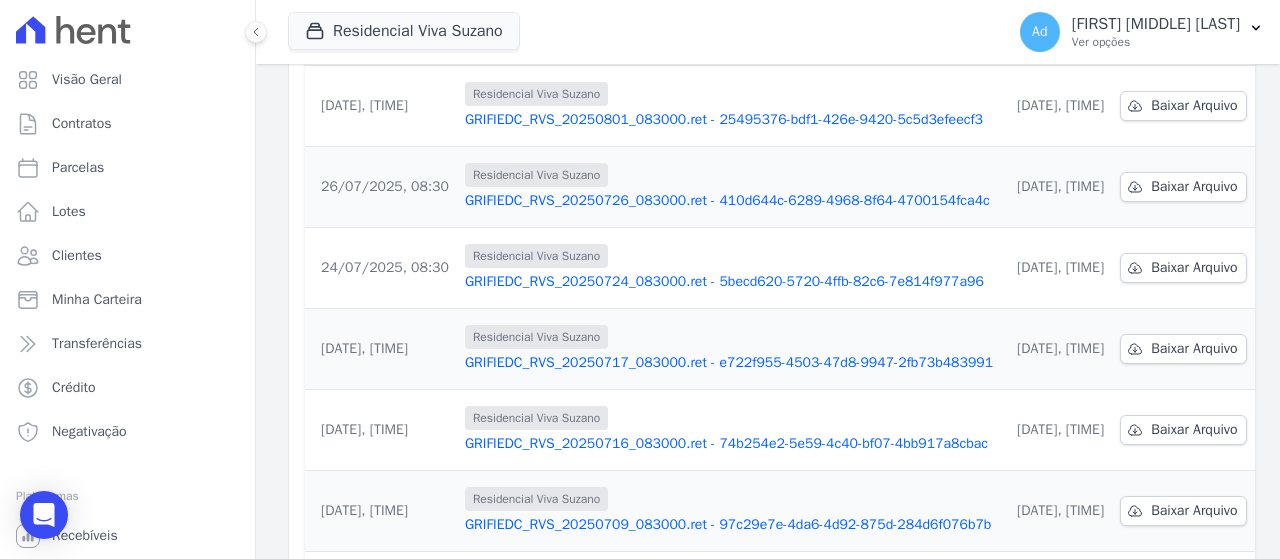 scroll, scrollTop: 700, scrollLeft: 0, axis: vertical 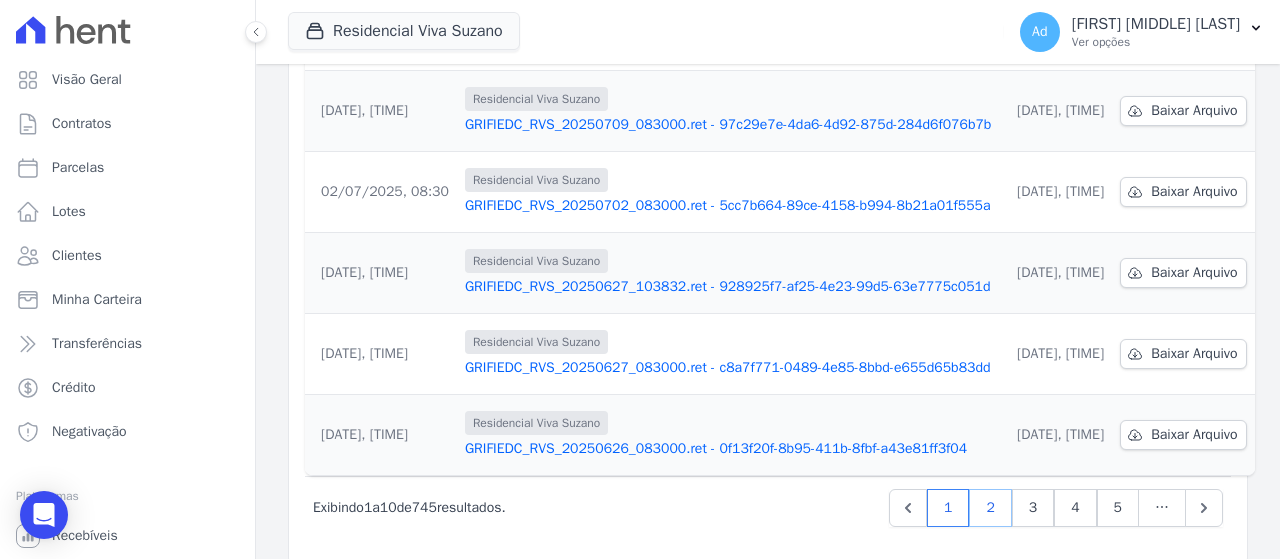 click on "2" at bounding box center [990, 508] 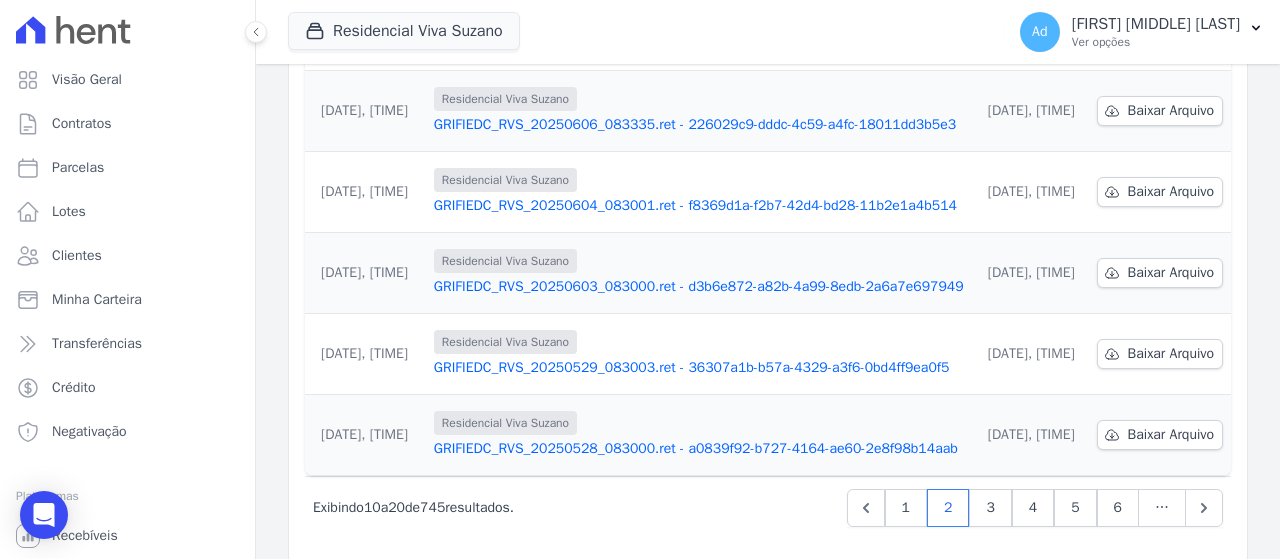 scroll, scrollTop: 760, scrollLeft: 0, axis: vertical 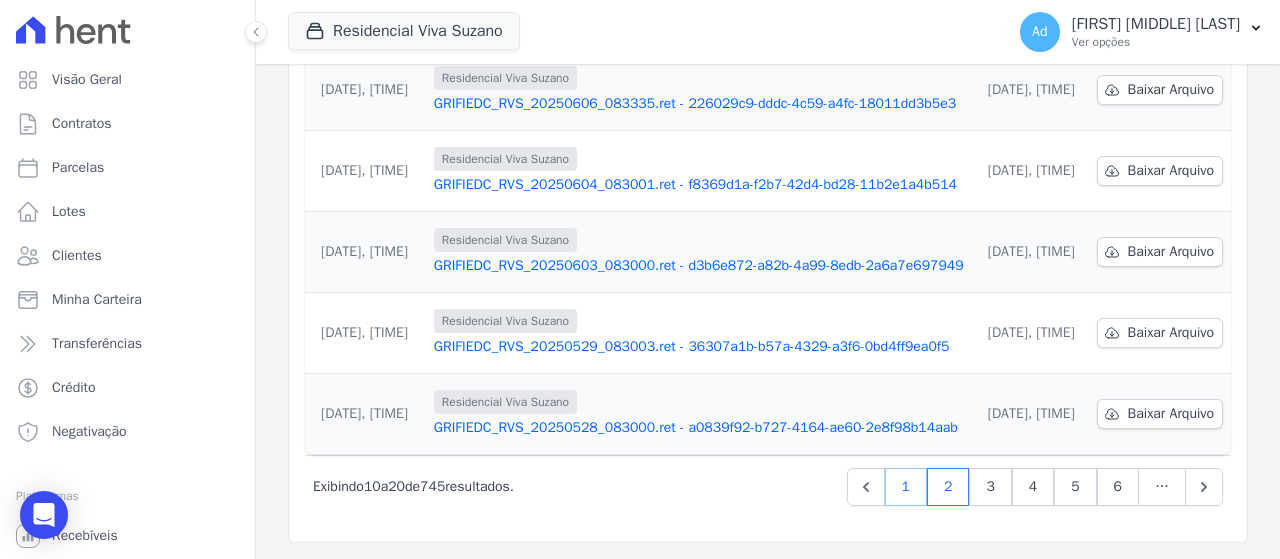 click on "1" at bounding box center (906, 487) 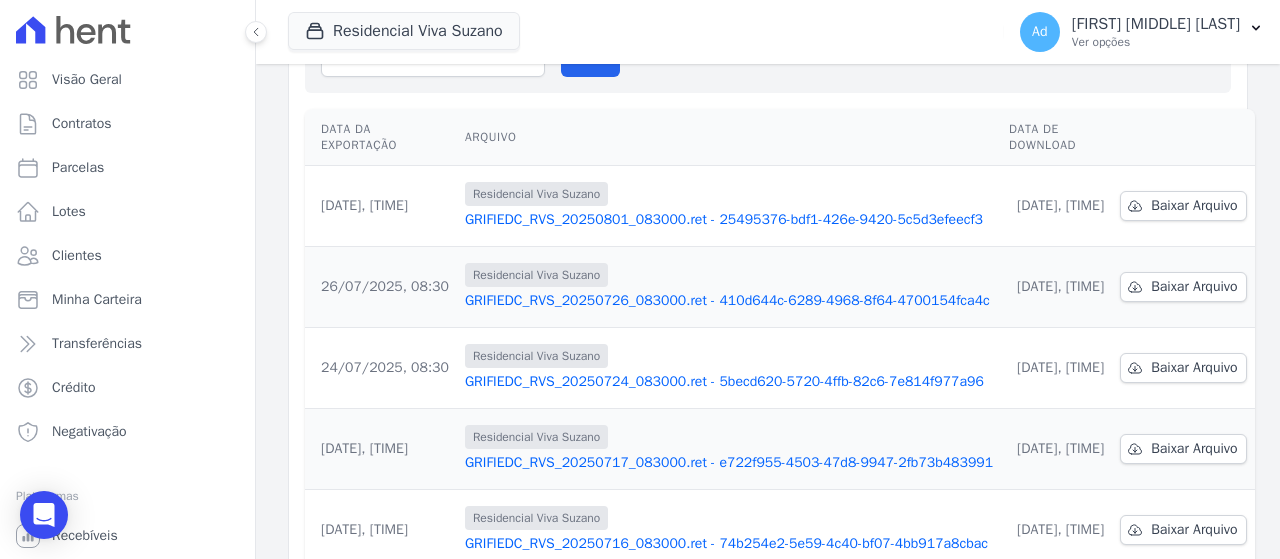 scroll, scrollTop: 0, scrollLeft: 0, axis: both 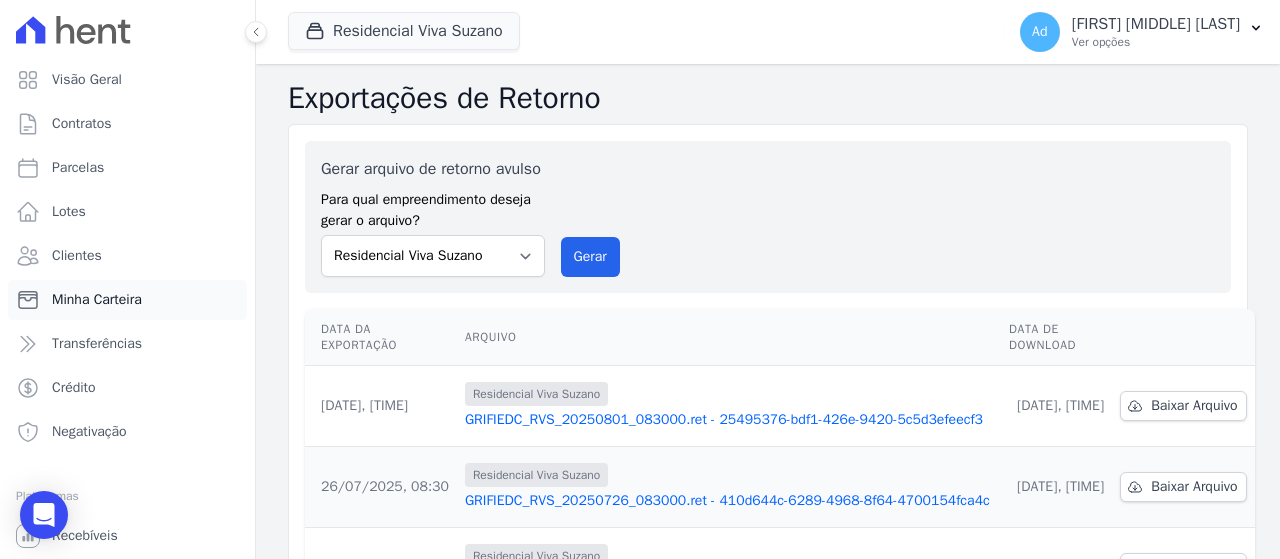 click on "Minha Carteira" at bounding box center (97, 300) 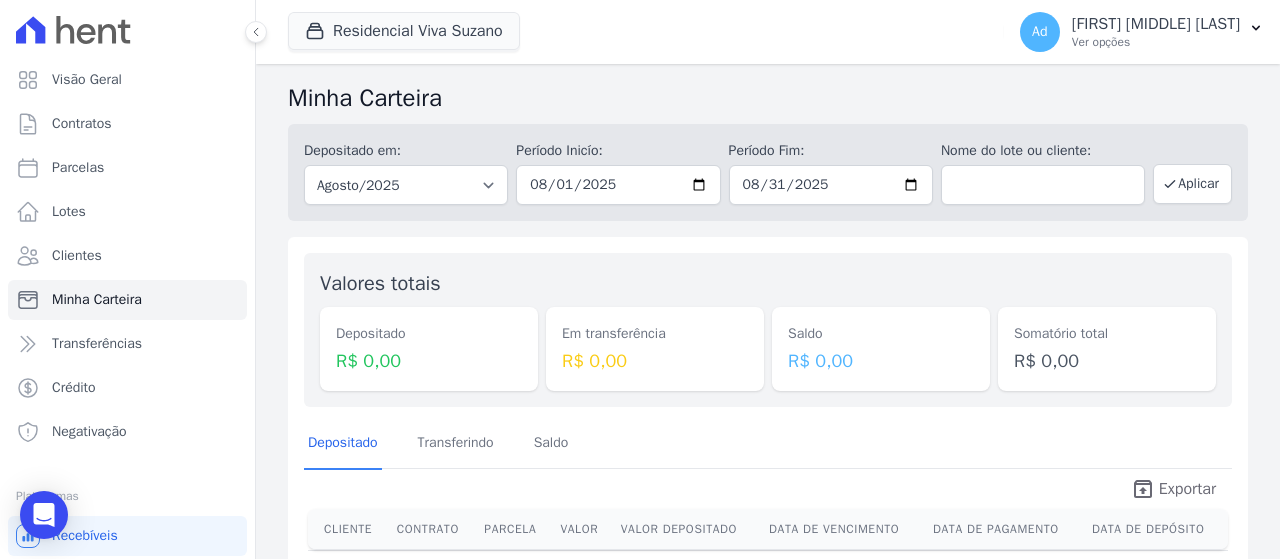 click on "unarchive" at bounding box center (1143, 489) 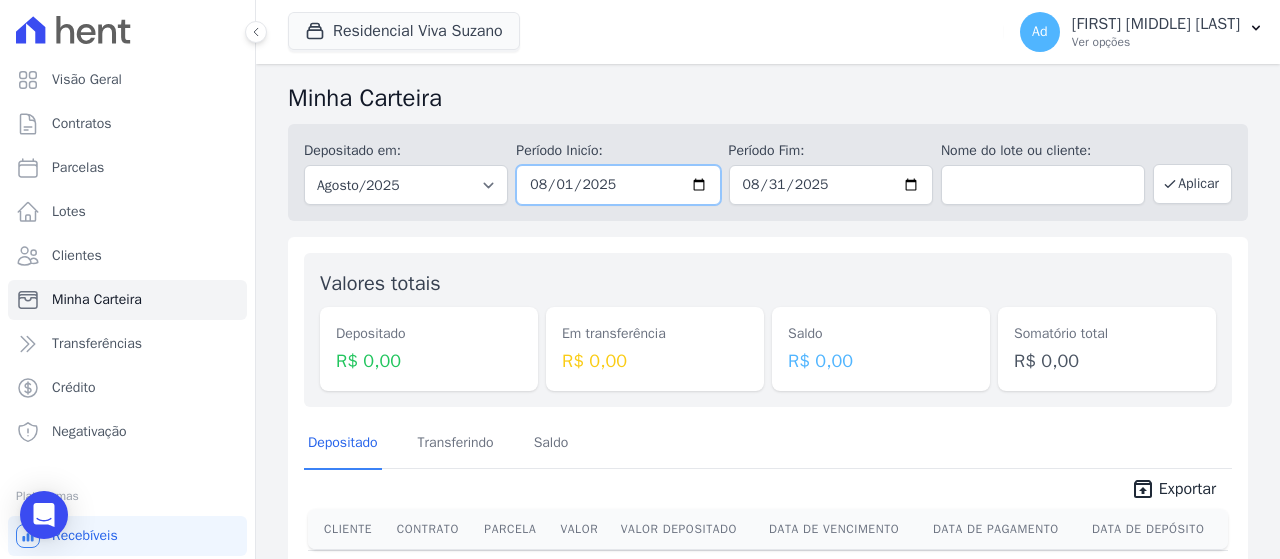 click on "2025-08-01" at bounding box center [618, 185] 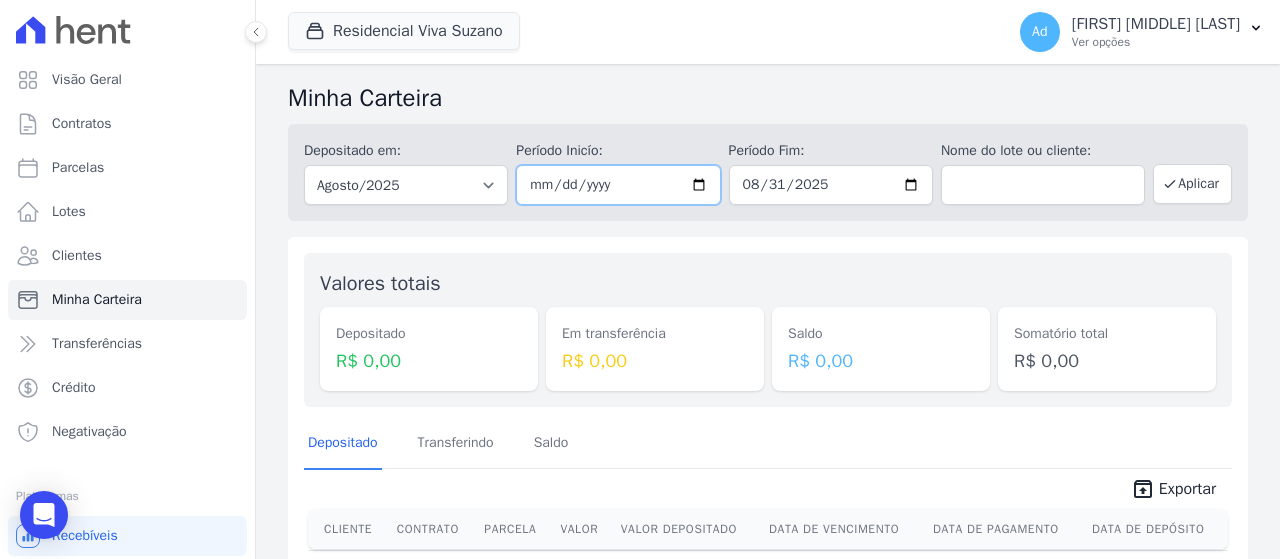 type on "2025-07-01" 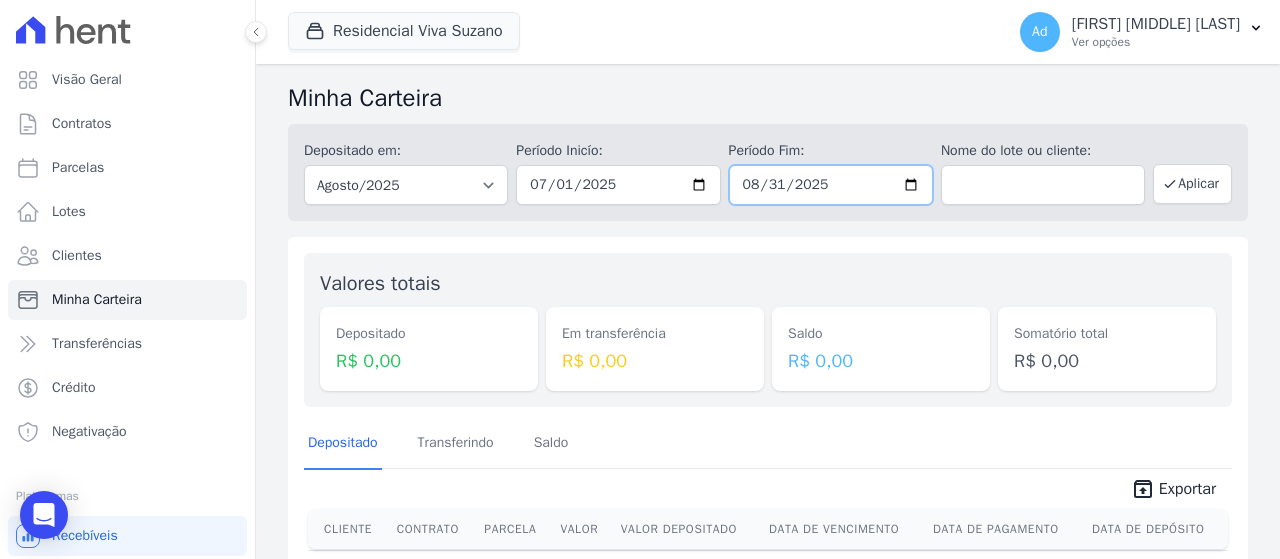 click on "2025-08-31" at bounding box center (831, 185) 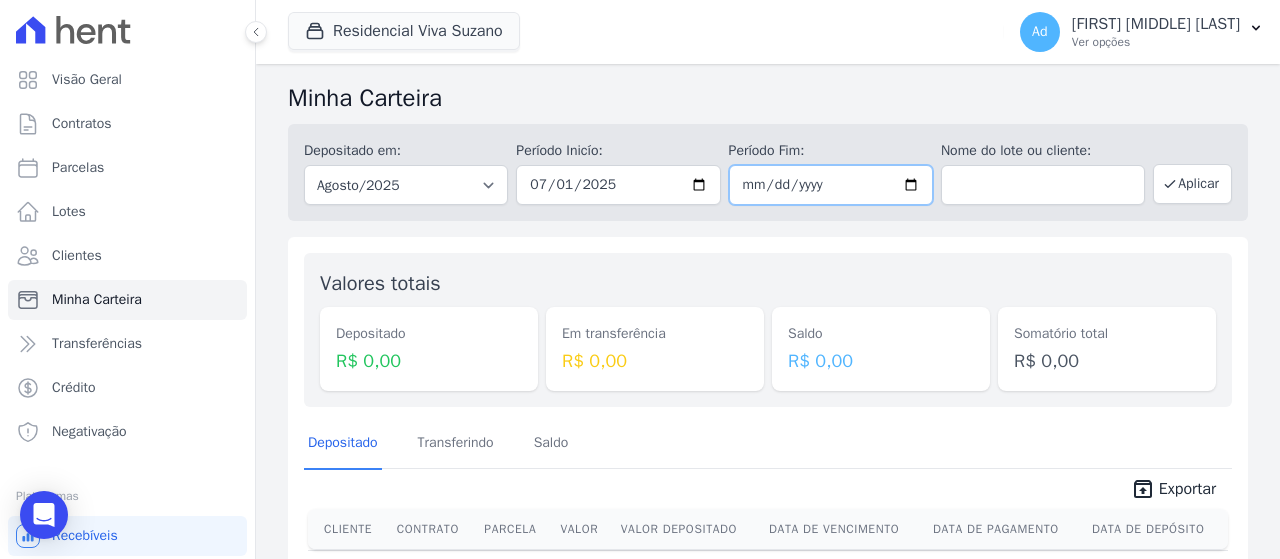 type on "2025-07-31" 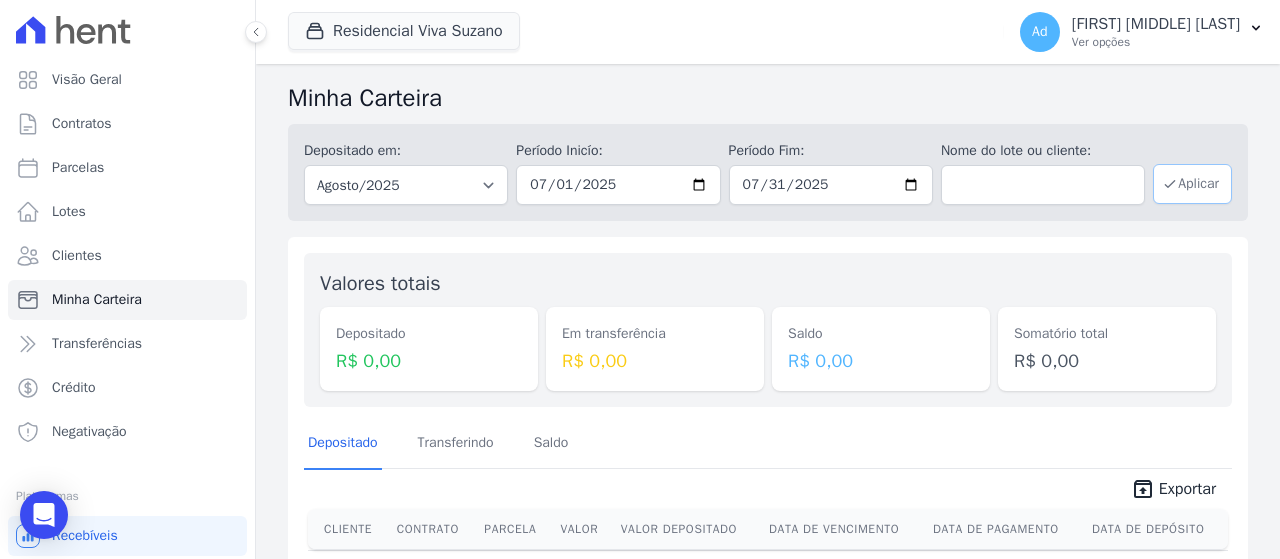 click on "Aplicar" at bounding box center (1192, 184) 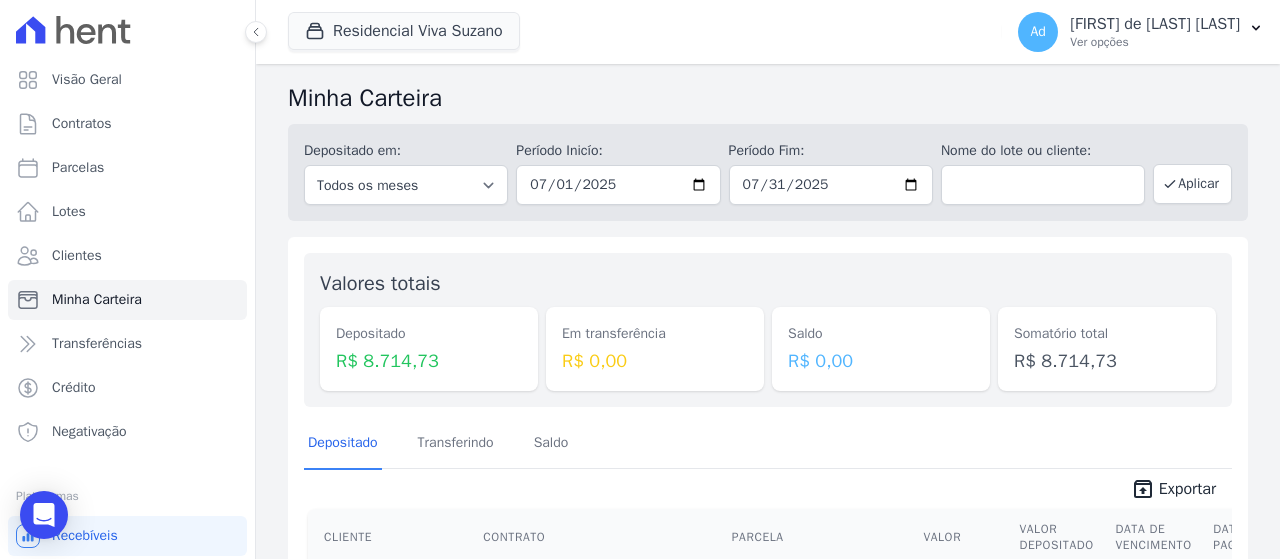 scroll, scrollTop: 0, scrollLeft: 0, axis: both 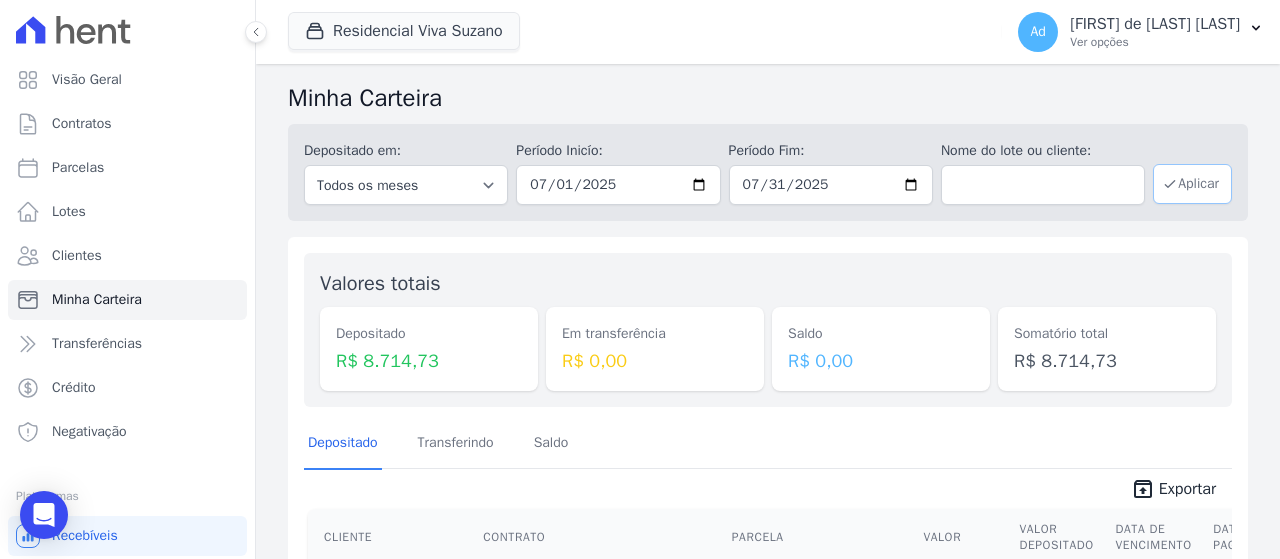 click on "Aplicar" at bounding box center [1192, 184] 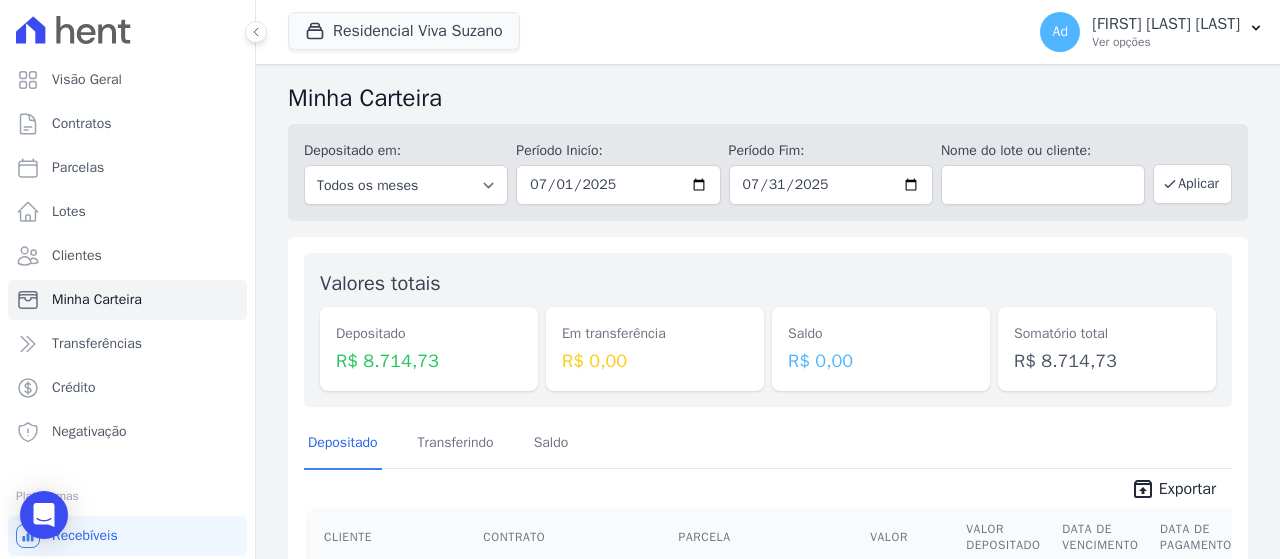 scroll, scrollTop: 0, scrollLeft: 0, axis: both 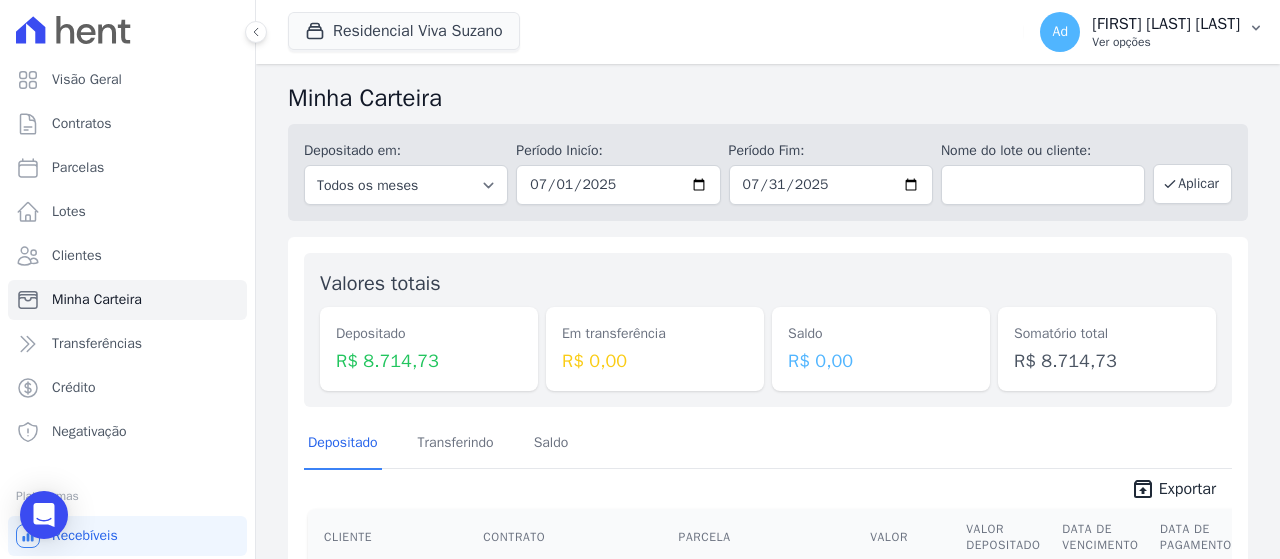 click on "Ad
Andrea de Almeida Finelli
Ver opções" at bounding box center (1152, 32) 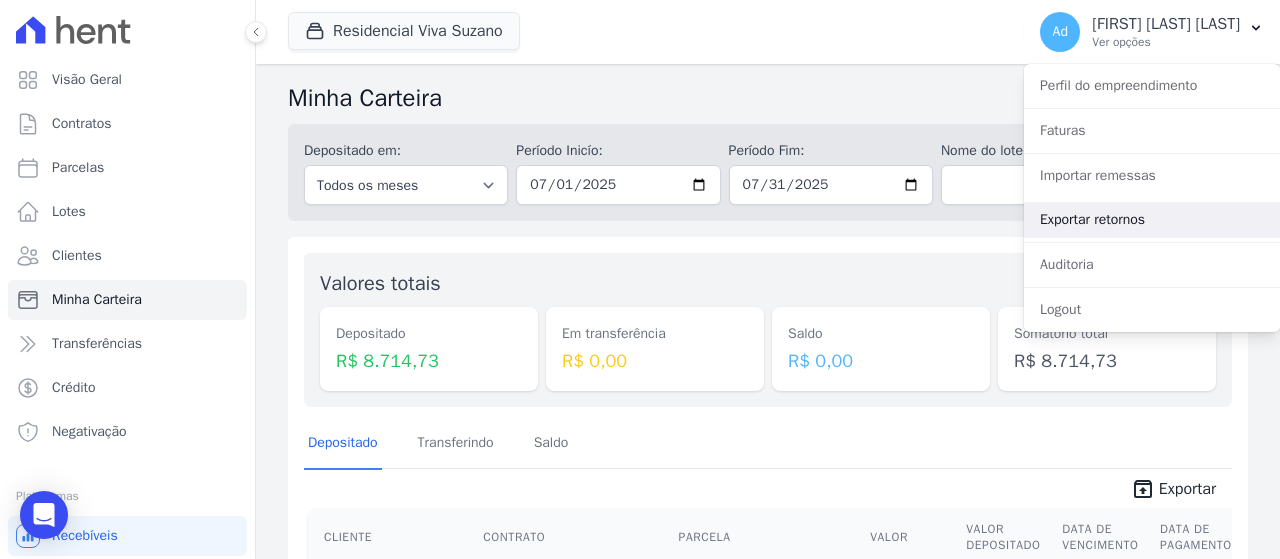 click on "Exportar retornos" at bounding box center [1152, 220] 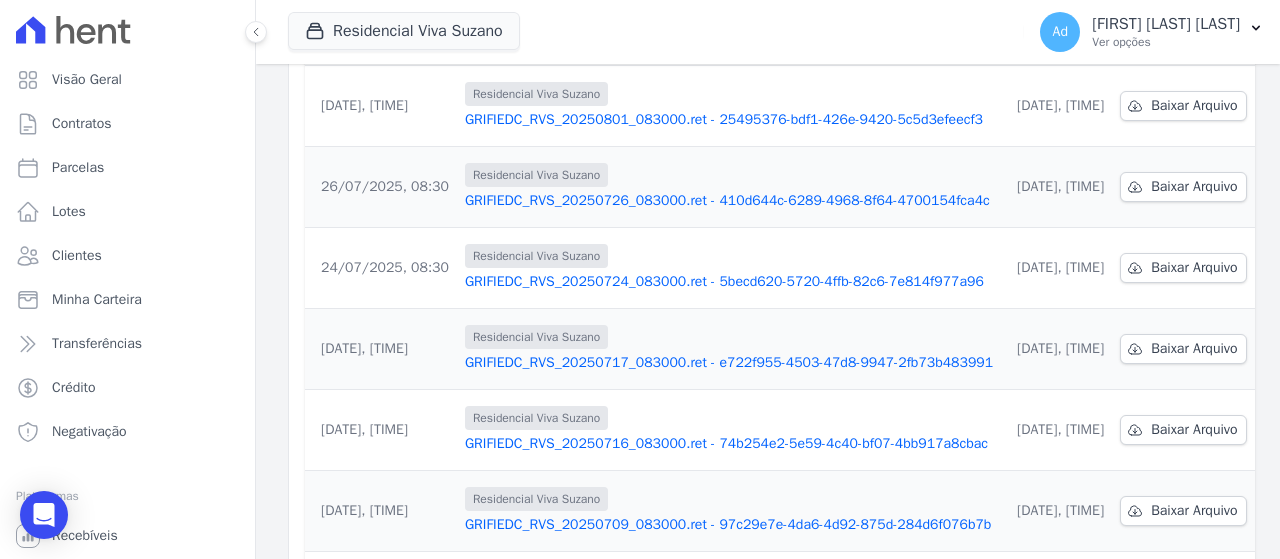 scroll, scrollTop: 0, scrollLeft: 0, axis: both 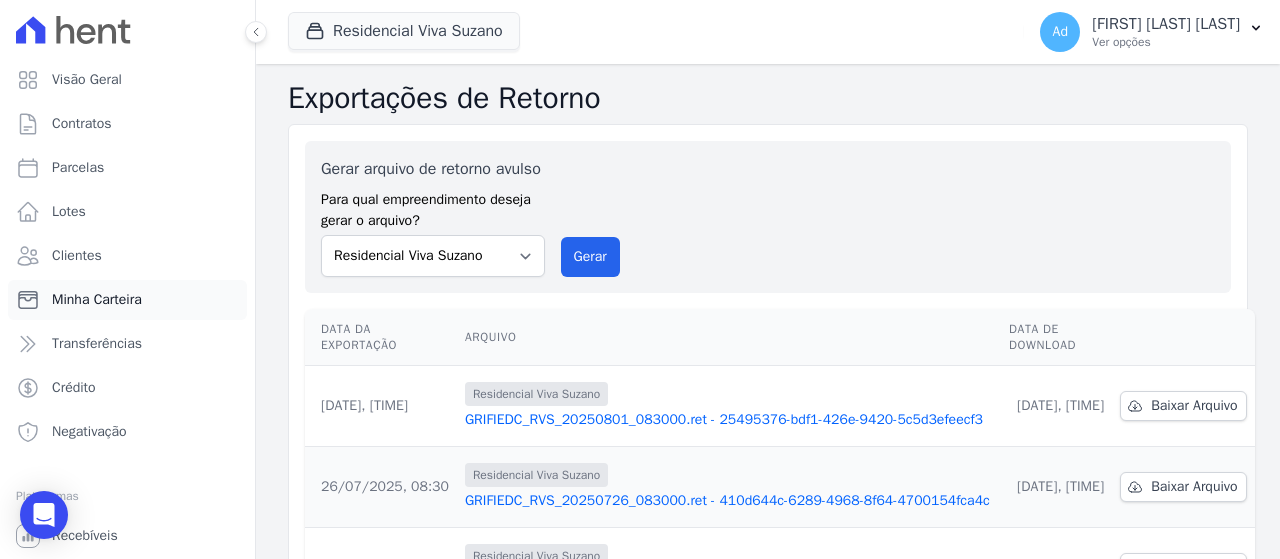 click on "Minha Carteira" at bounding box center [127, 300] 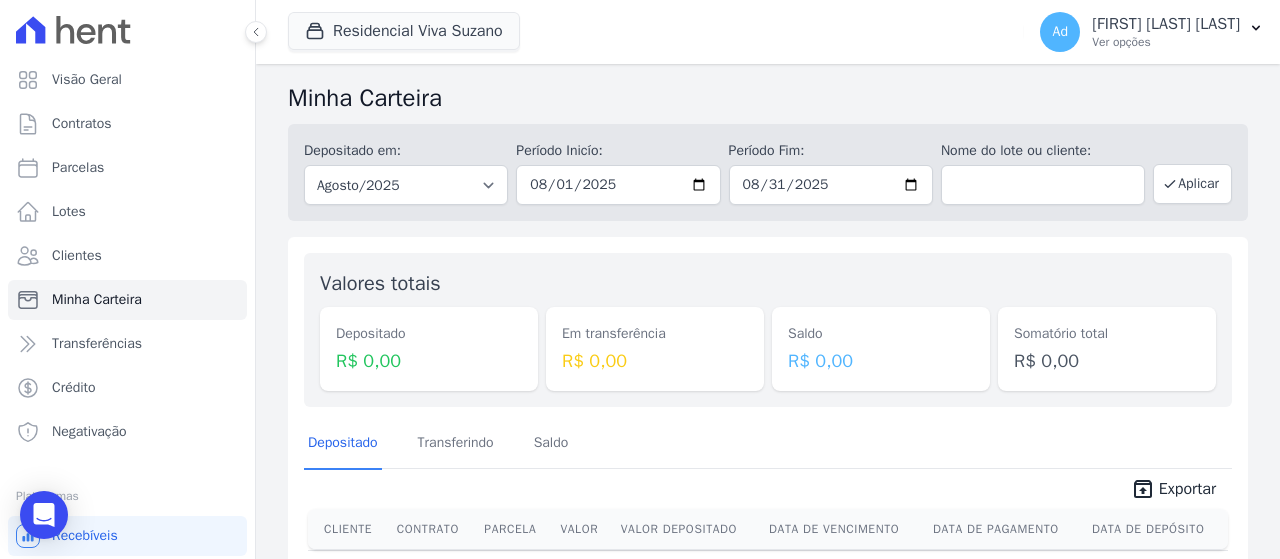 scroll, scrollTop: 72, scrollLeft: 0, axis: vertical 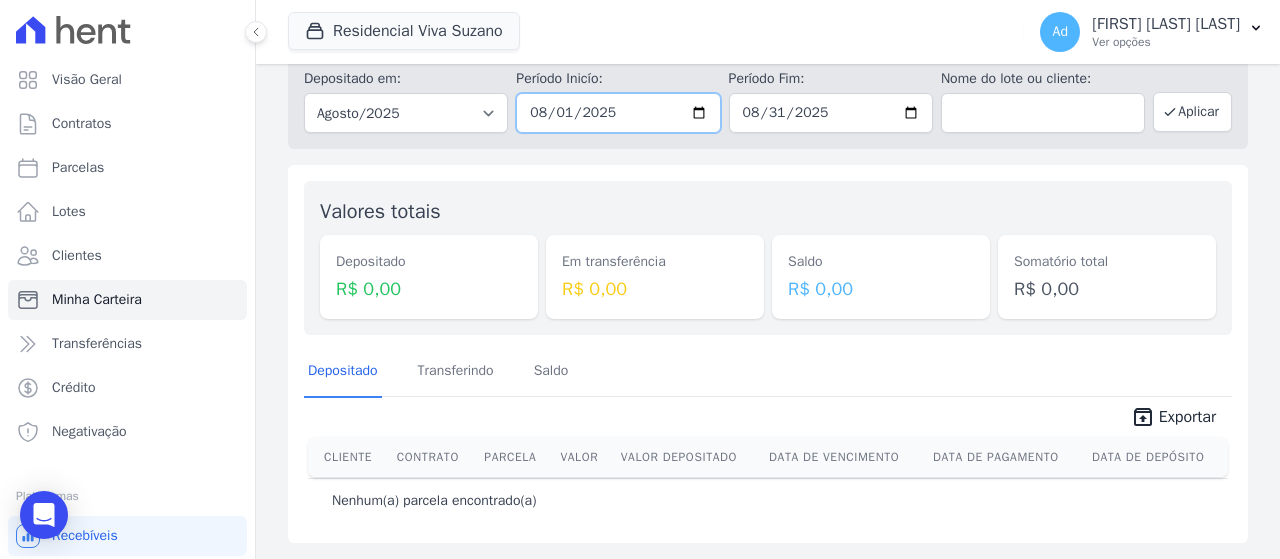 click on "2025-08-01" at bounding box center (618, 113) 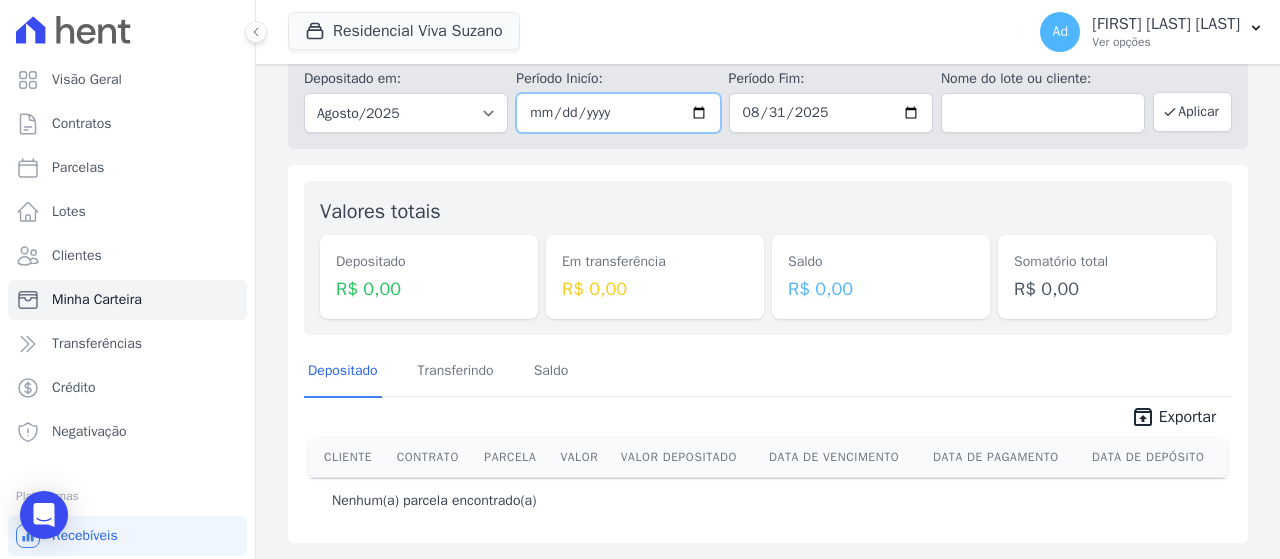 type on "2025-07-01" 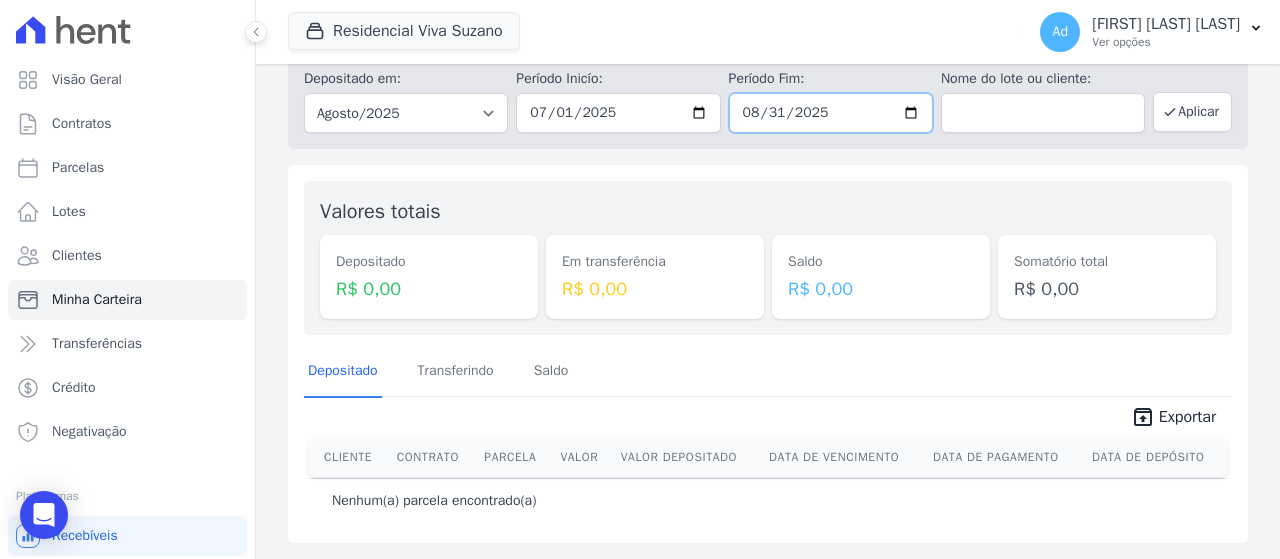 click on "2025-08-31" at bounding box center (831, 113) 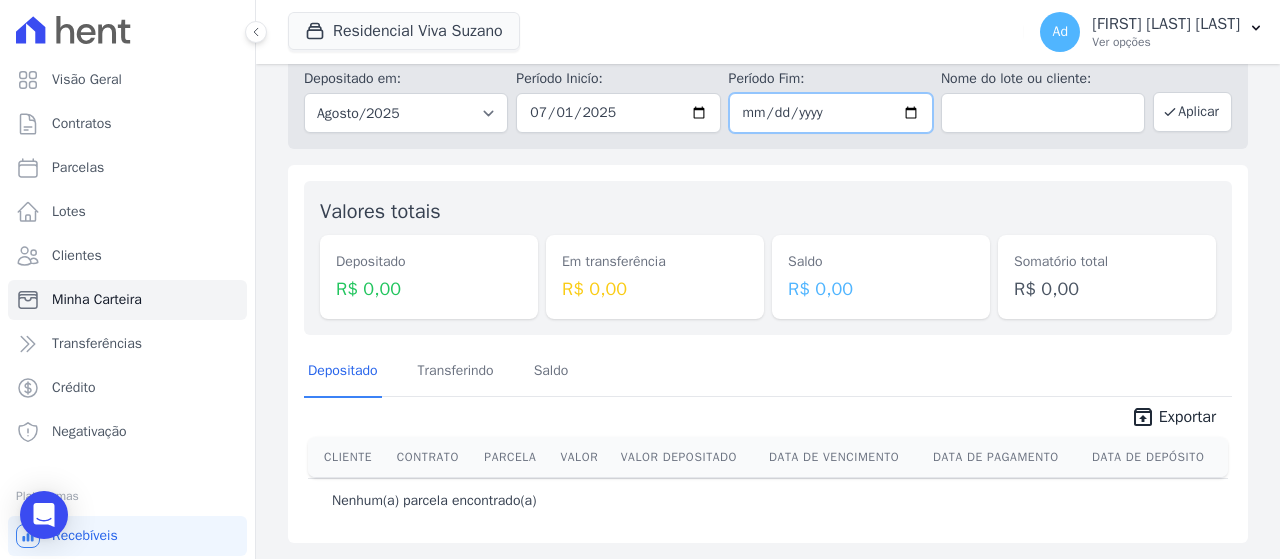 type on "2025-07-31" 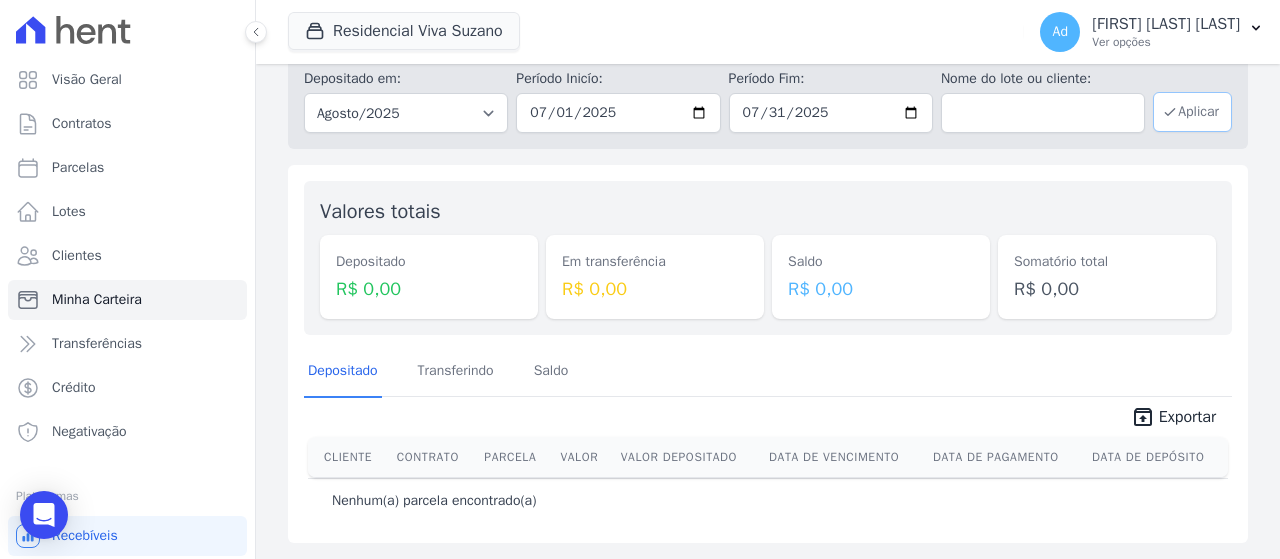 click 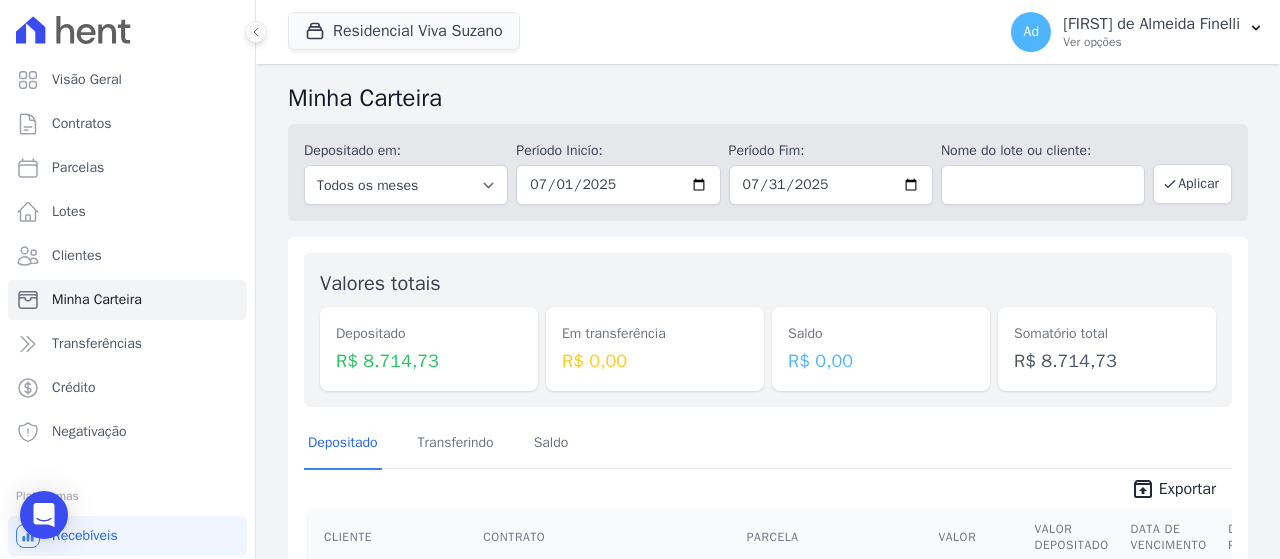 scroll, scrollTop: 0, scrollLeft: 0, axis: both 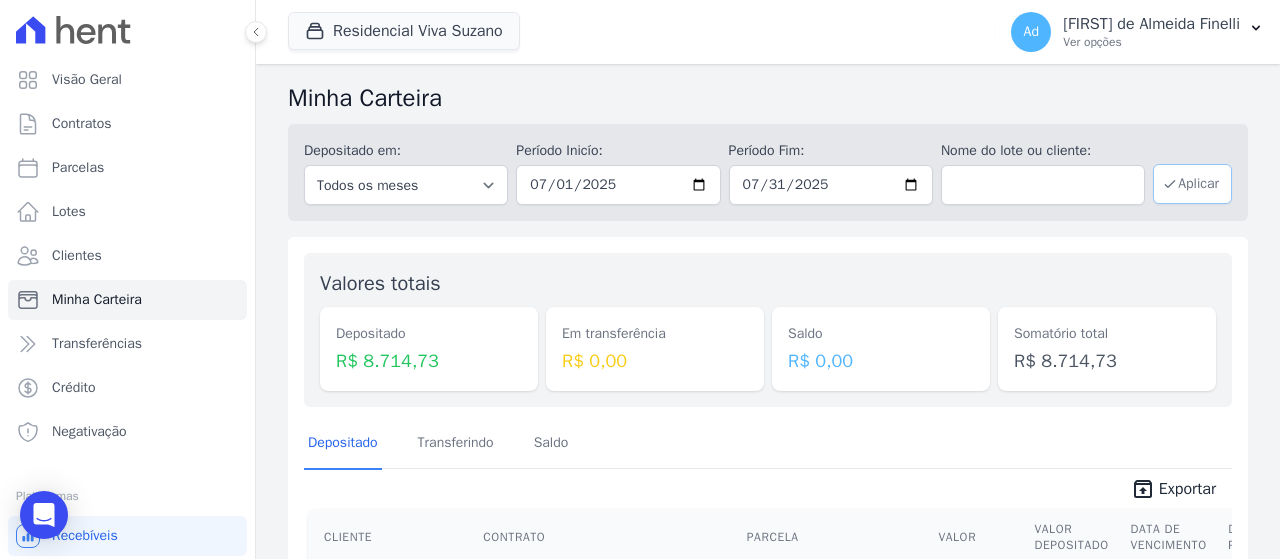 click on "Aplicar" at bounding box center (1192, 184) 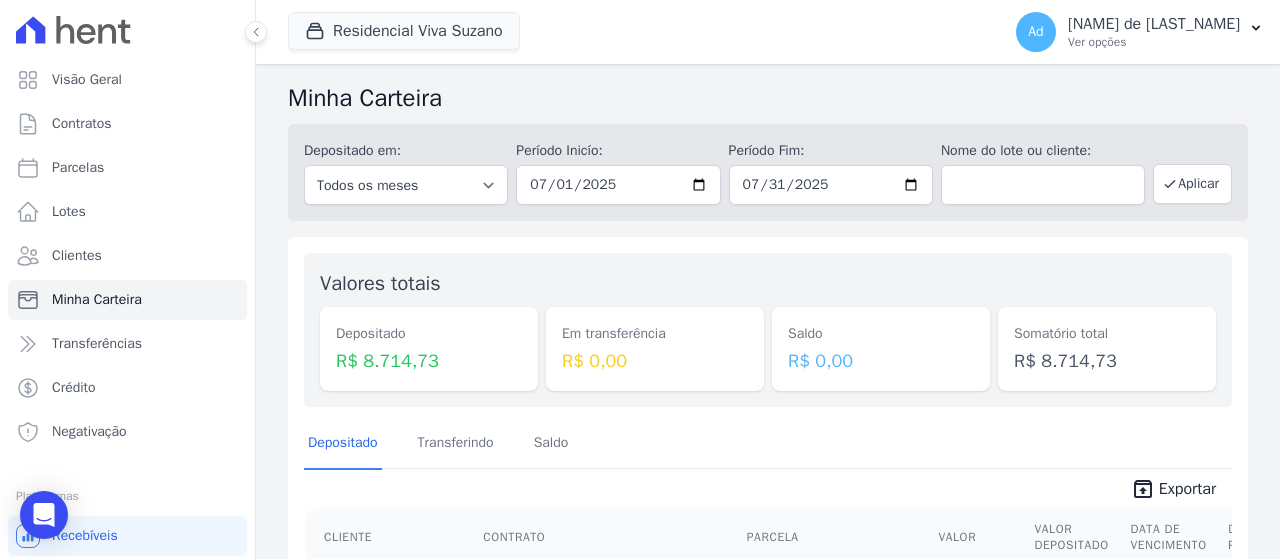 scroll, scrollTop: 0, scrollLeft: 0, axis: both 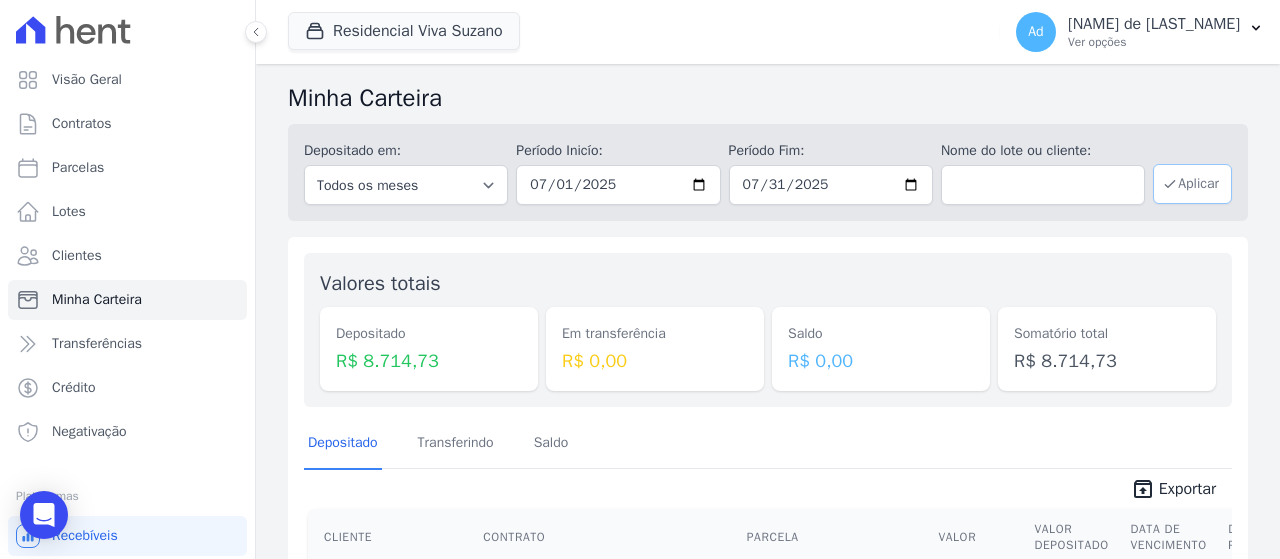 click on "Aplicar" at bounding box center (1192, 184) 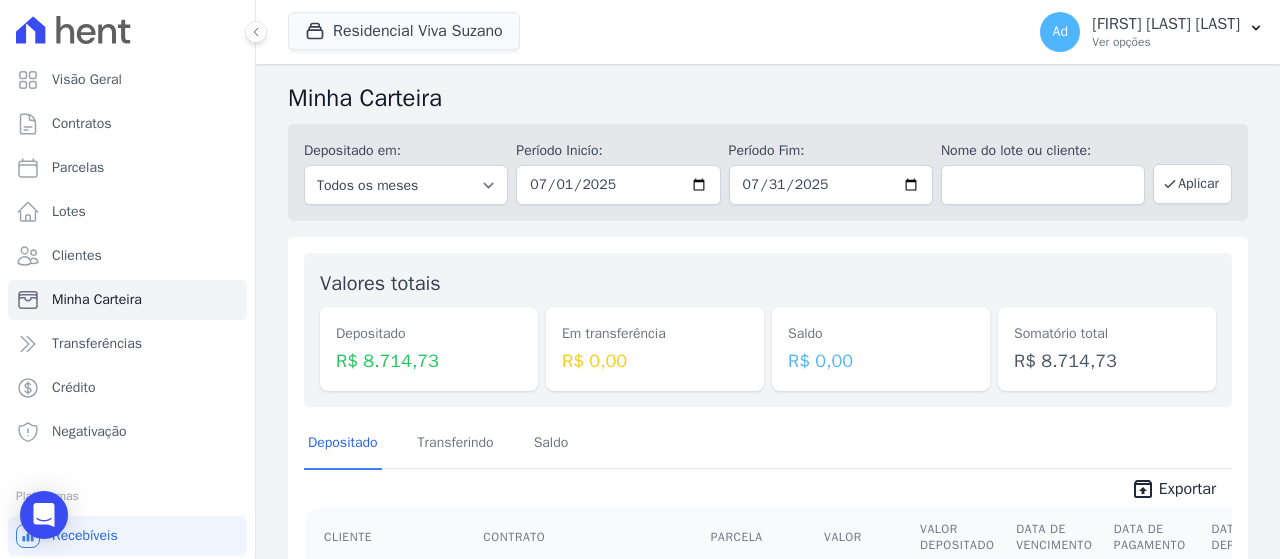 scroll, scrollTop: 0, scrollLeft: 0, axis: both 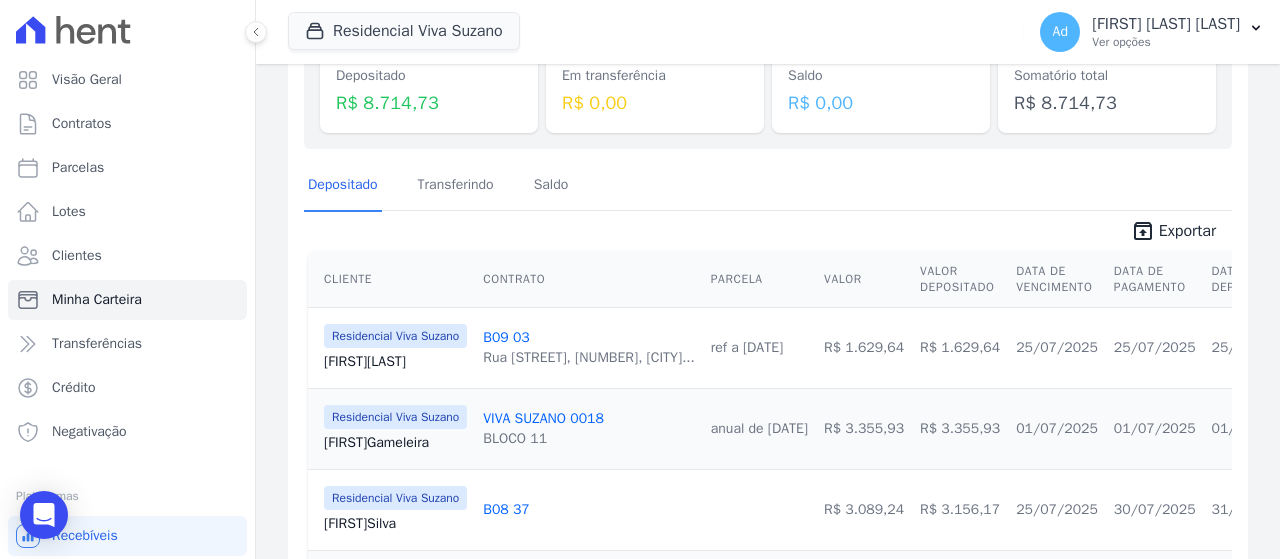 click on "Minha Carteira
Depositado em:
Todos os meses
Abril/2022
Maio/2022
Junho/2022
Julho/2022
Agosto/2022
Setembro/2022
Outubro/2022
Novembro/2022
Dezembro/2022
Janeiro/2023
Fevereiro/2023
Março/2023
Abril/2023
Maio/2023
Junho/2023
Julho/2023
Agosto/2023
Setembro/2023
Outubro/2023
Novembro/2023
Dezembro/2023
Janeiro/2024
Fevereiro/2024
Março/2024
Abril/2024
Maio/2024
Junho/2024
Julho/2024
Agosto/2024
Setembro/2024
Outubro/2024
Novembro/2024
Dezembro/2024
Janeiro/2025
Fevereiro/2025
Março/2025
Abril/2025
Maio/2025
Junho/2025
Julho/2025
Agosto/2025
Setembro/2025
Outubro/2025
Novembro/2025
Dezembro/2025
Janeiro/2026
Fevereiro/2026
Março/2026
Abril/2026
Maio/2026
Junho/2026
Julho/2026
Agosto/2026
Setembro/2026
Outubro/2026
Novembro/2026
Dezembro/2026
Janeiro/2027" at bounding box center [768, 259] 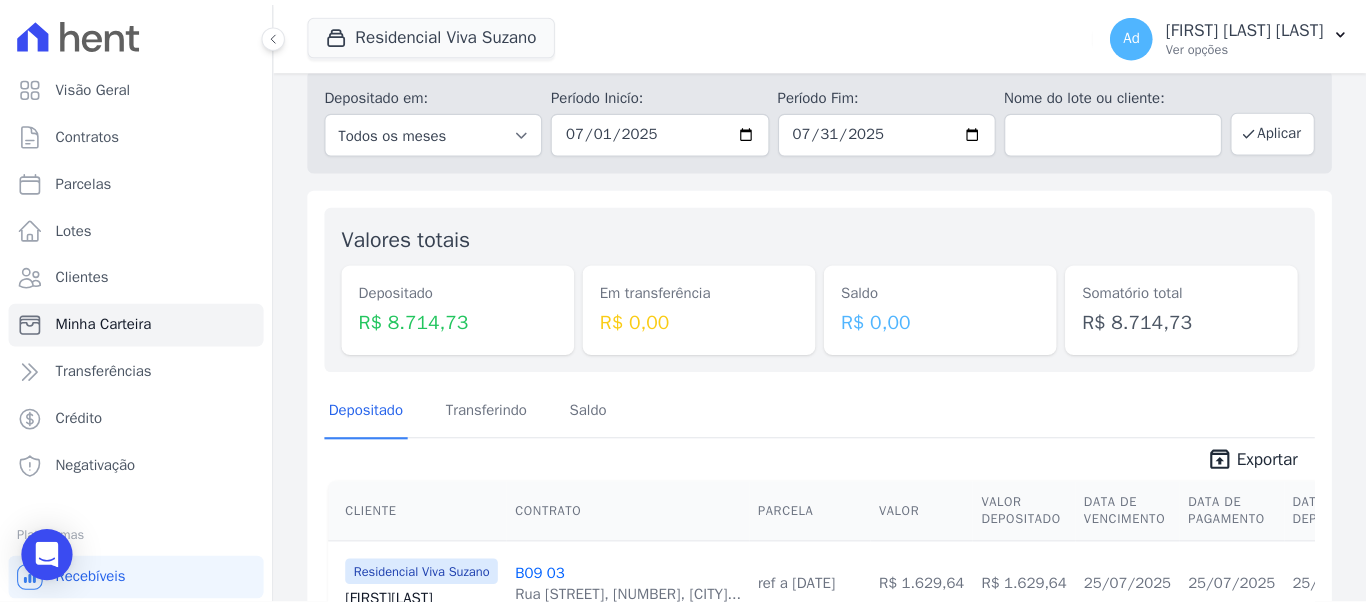 scroll, scrollTop: 9, scrollLeft: 0, axis: vertical 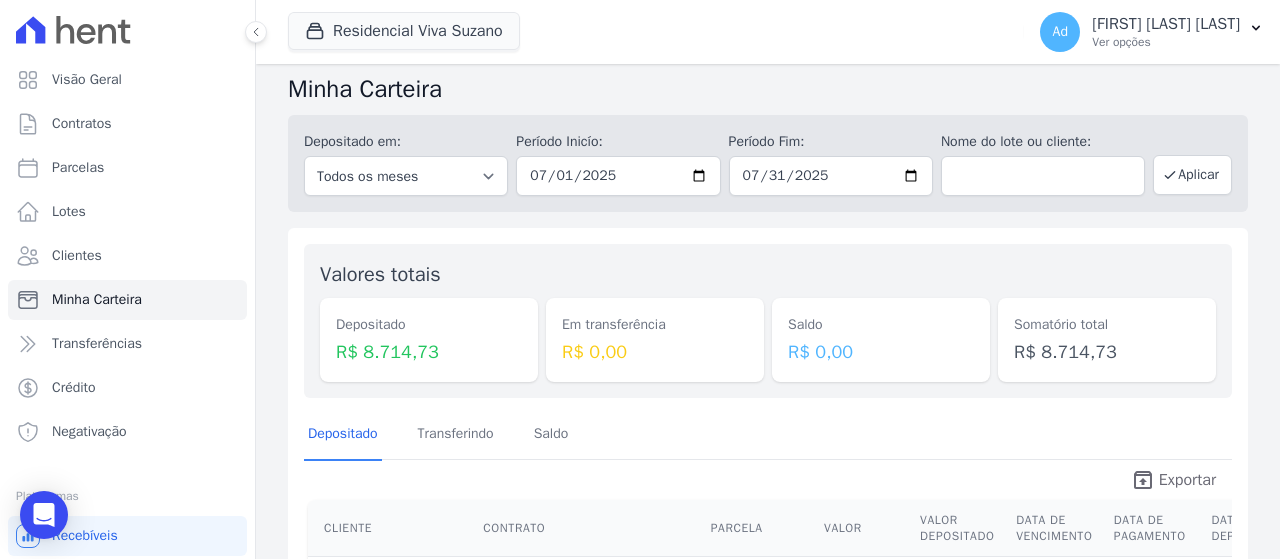 click on "Exportar" at bounding box center (1187, 480) 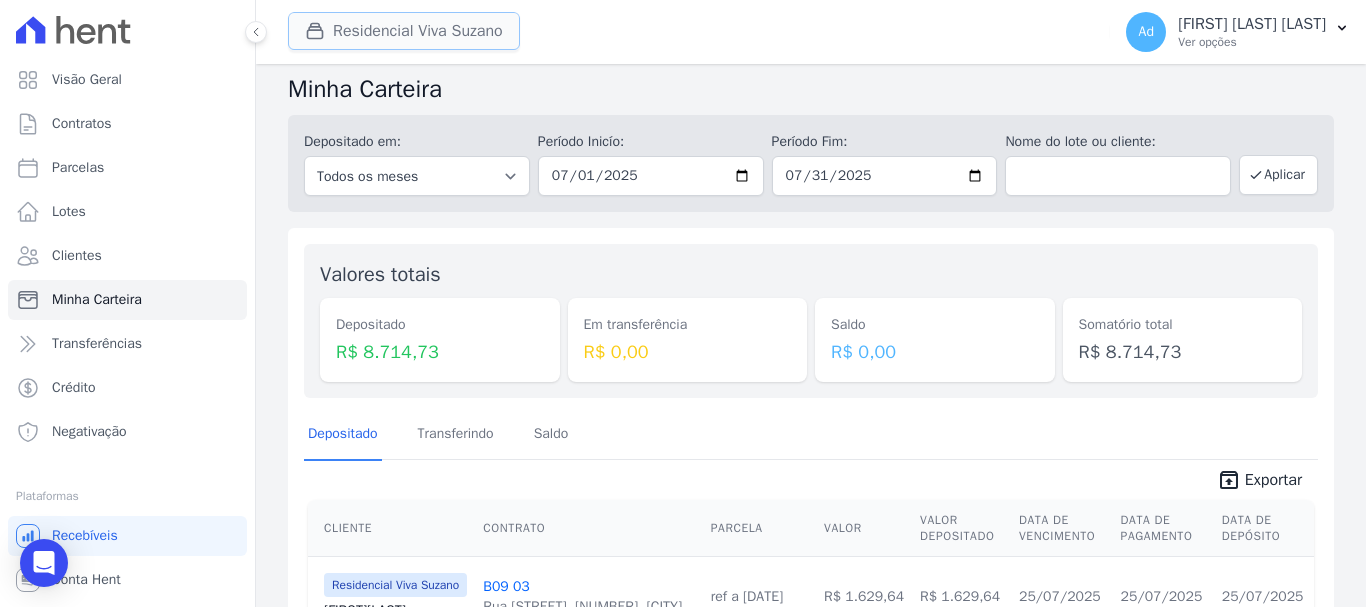 click on "Residencial Viva Suzano" at bounding box center (404, 31) 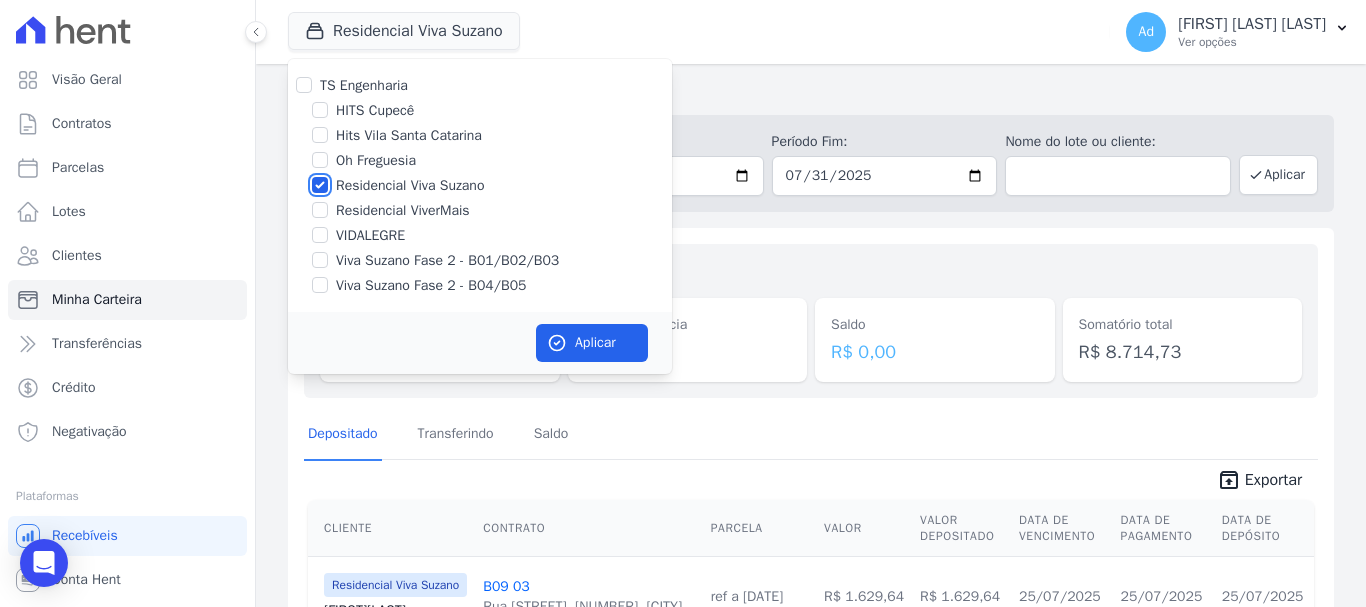 click on "Residencial Viva Suzano" at bounding box center [320, 185] 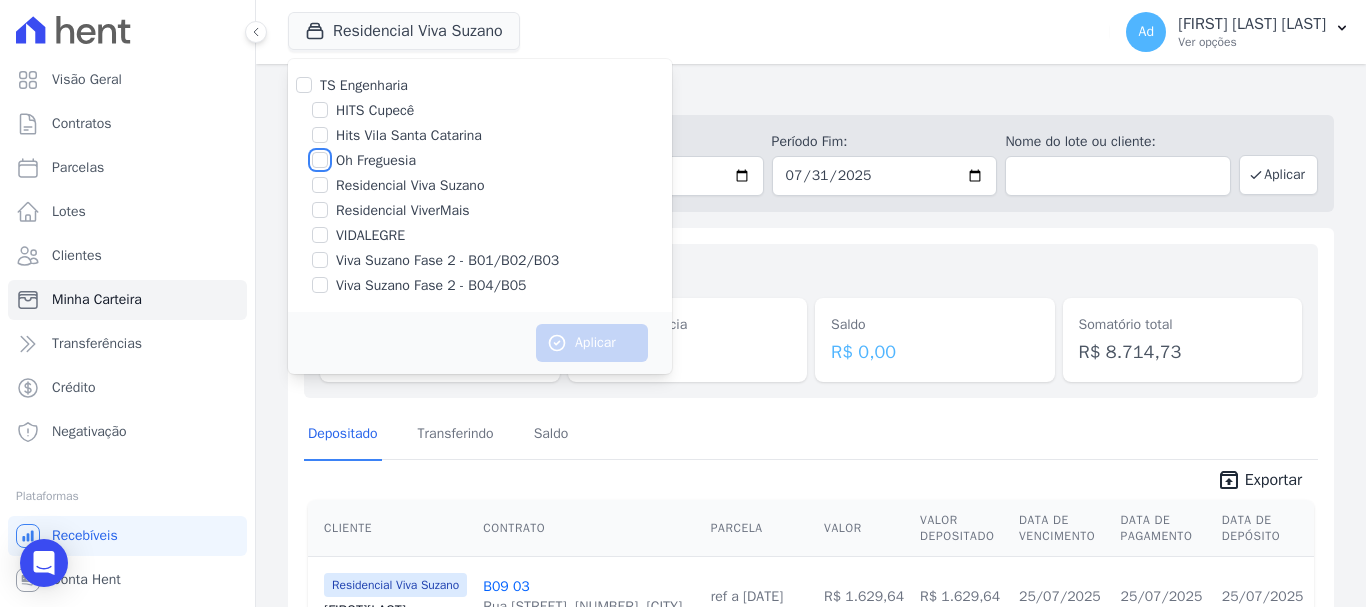 click on "Oh Freguesia" at bounding box center [320, 160] 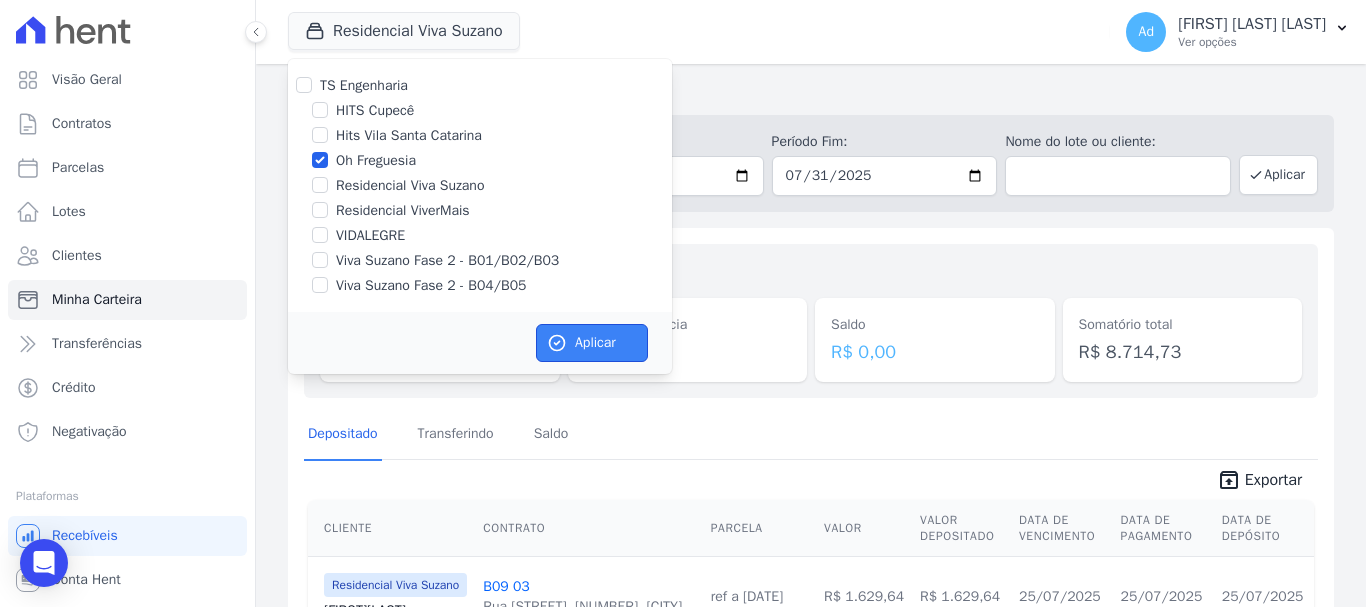 click on "Aplicar" at bounding box center [592, 343] 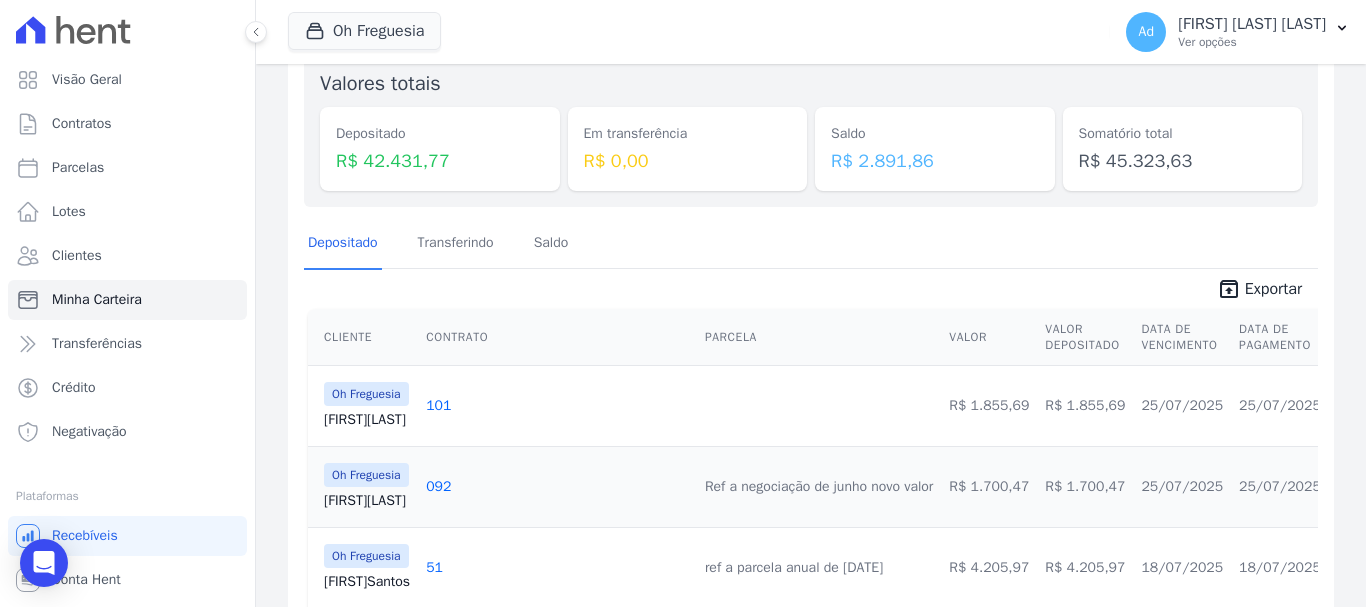 scroll, scrollTop: 0, scrollLeft: 0, axis: both 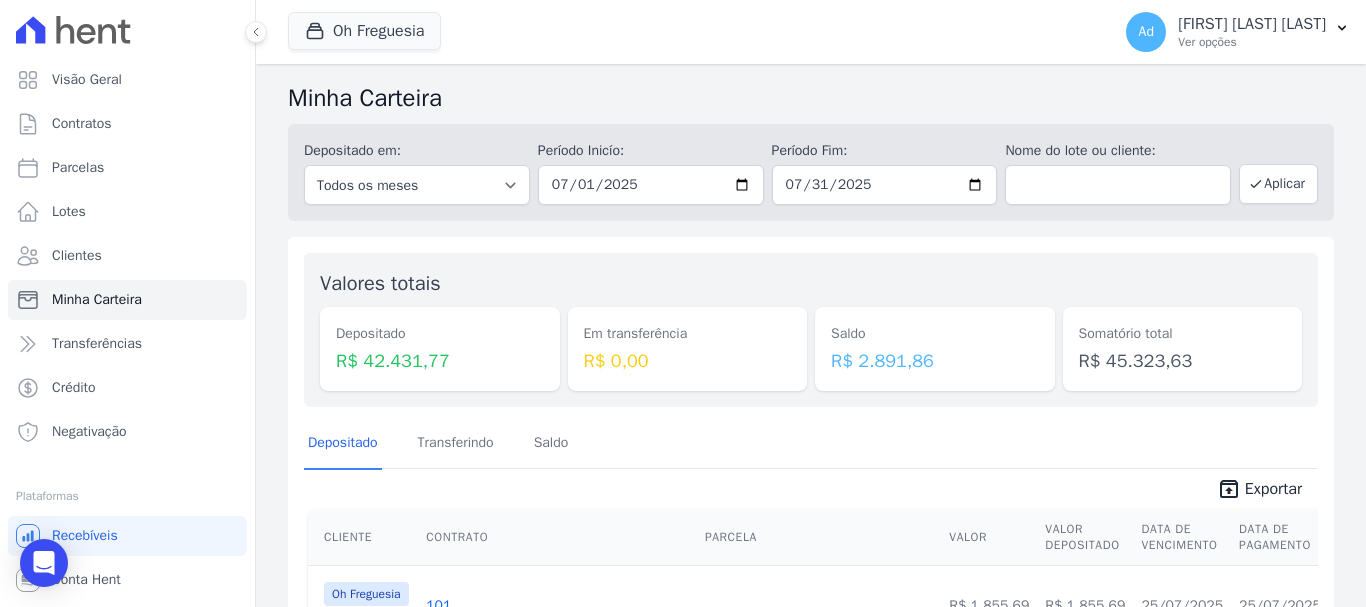 click on "Minha Carteira" at bounding box center (811, 98) 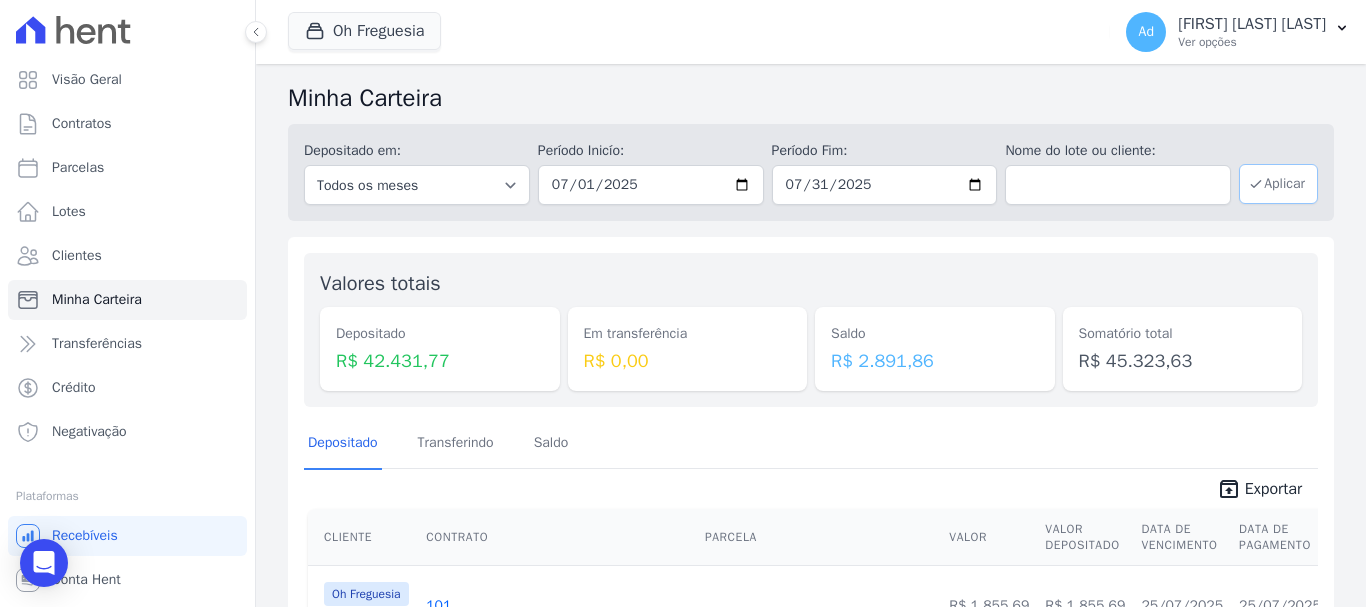 click on "Aplicar" at bounding box center (1278, 184) 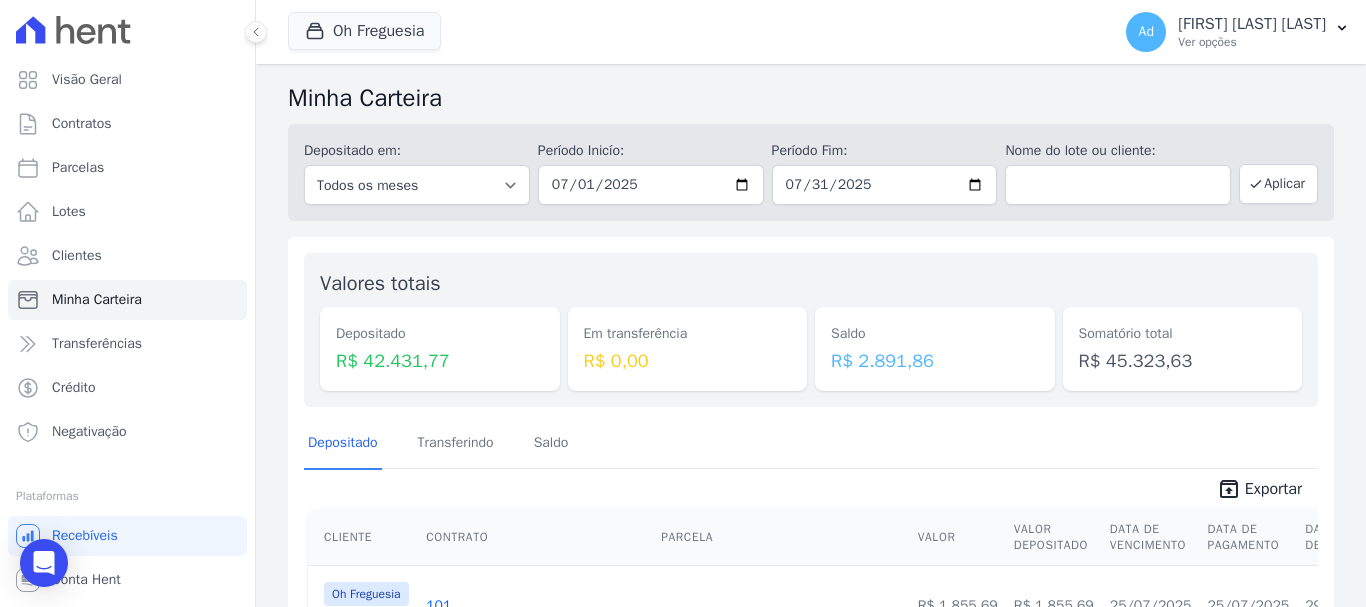 scroll, scrollTop: 0, scrollLeft: 0, axis: both 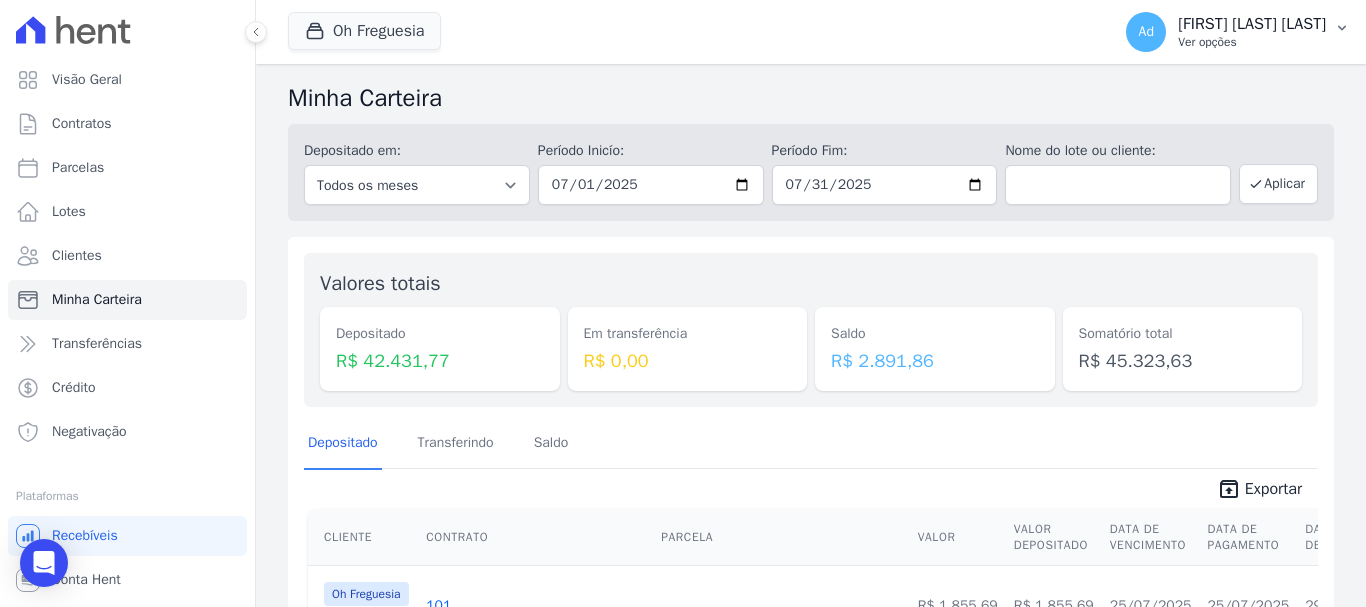 click on "[FIRST] [LAST] [LAST]
Ver opções" at bounding box center [1252, 32] 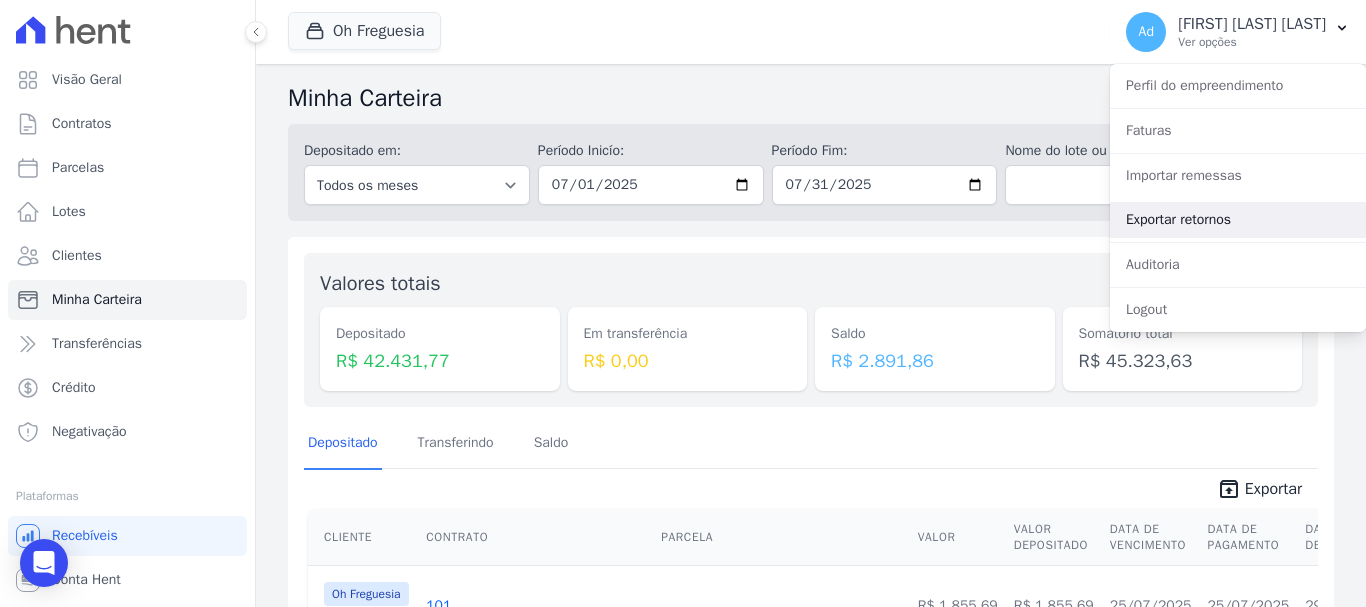 click on "Exportar retornos" at bounding box center (1238, 220) 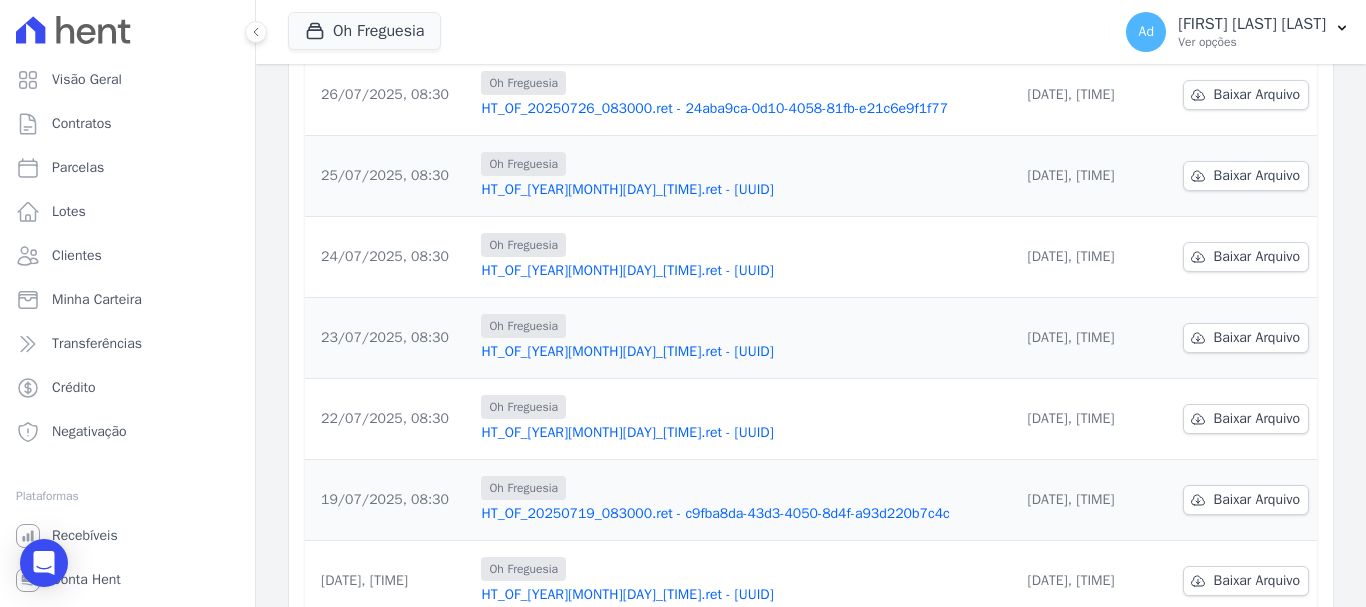 scroll, scrollTop: 657, scrollLeft: 0, axis: vertical 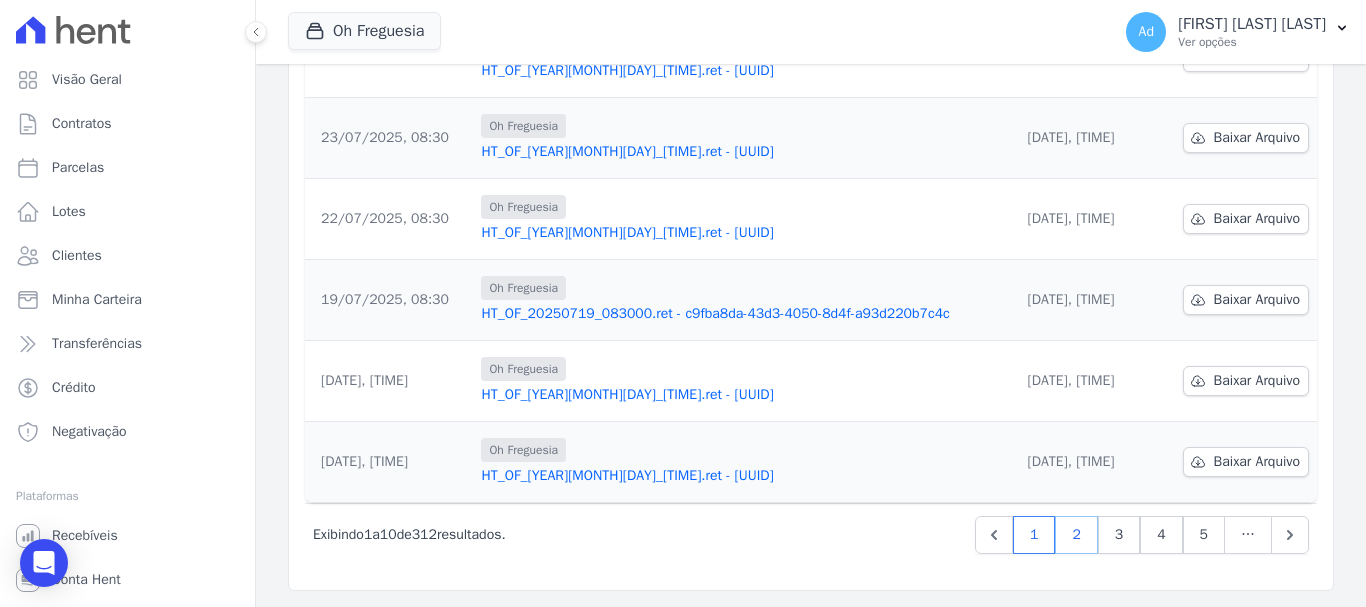 click on "2" at bounding box center (1076, 535) 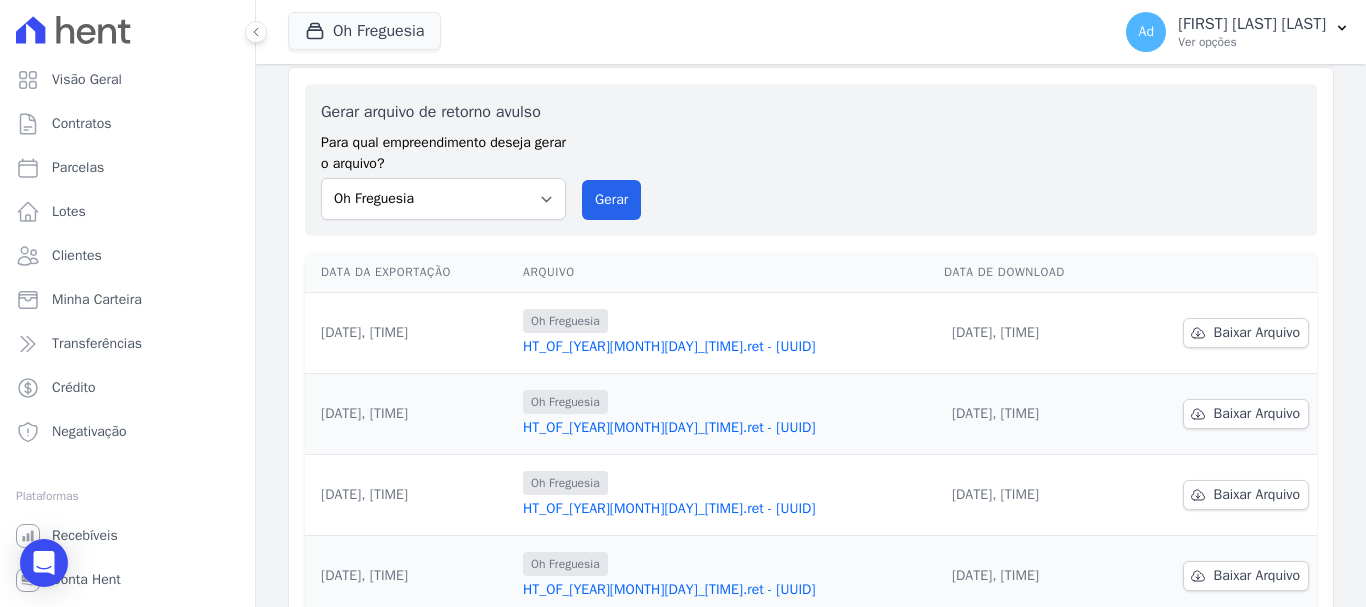 scroll, scrollTop: 0, scrollLeft: 0, axis: both 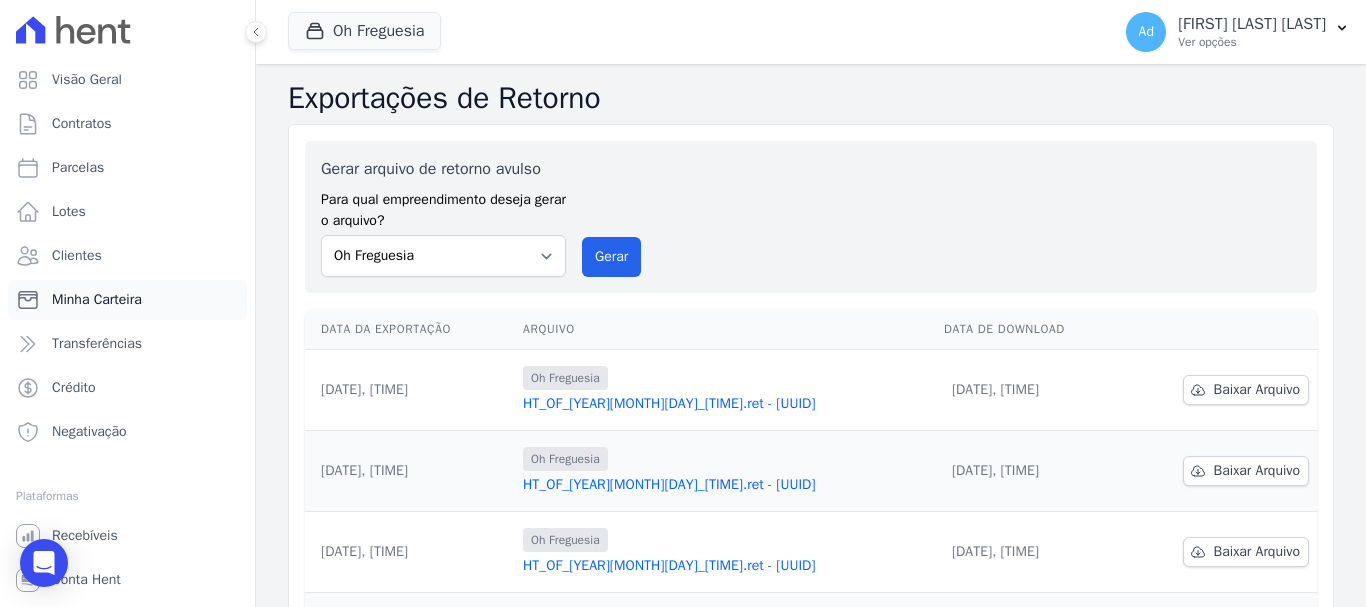 click on "Minha Carteira" at bounding box center [127, 300] 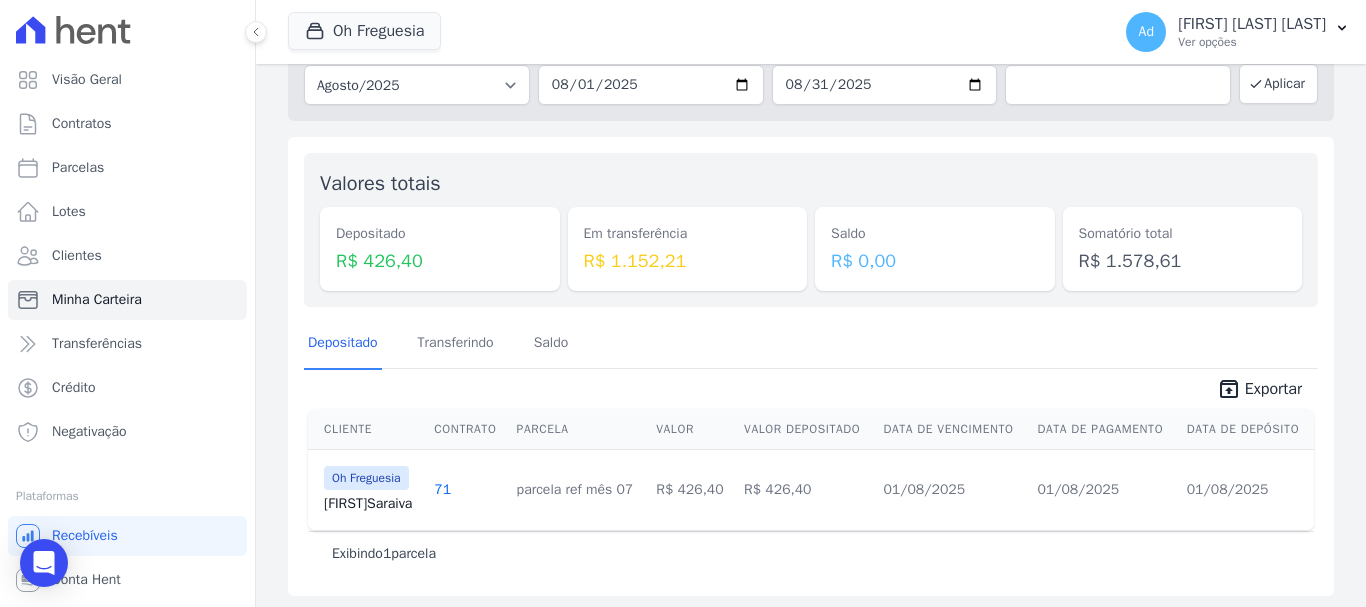 scroll, scrollTop: 0, scrollLeft: 0, axis: both 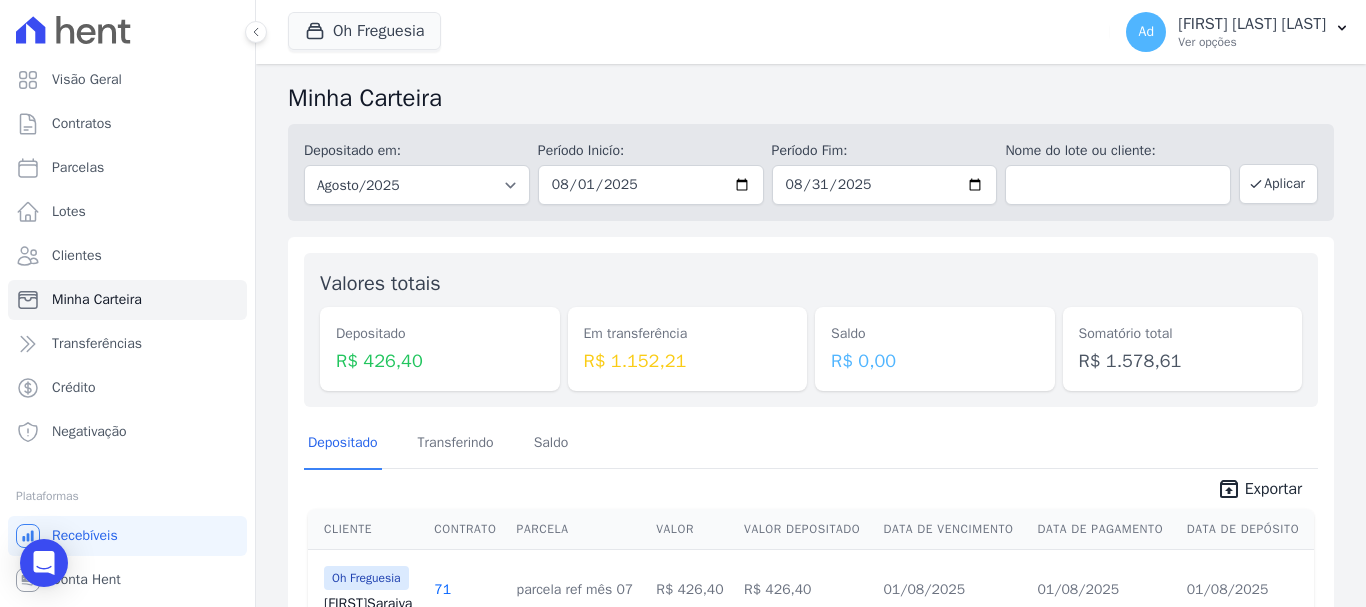 click on "Valores totais
Depositado
R$ 426,40
Em transferência
R$ 1.152,21
Saldo
R$ 0,00
Somatório total
R$ 1.578,61" at bounding box center (811, 330) 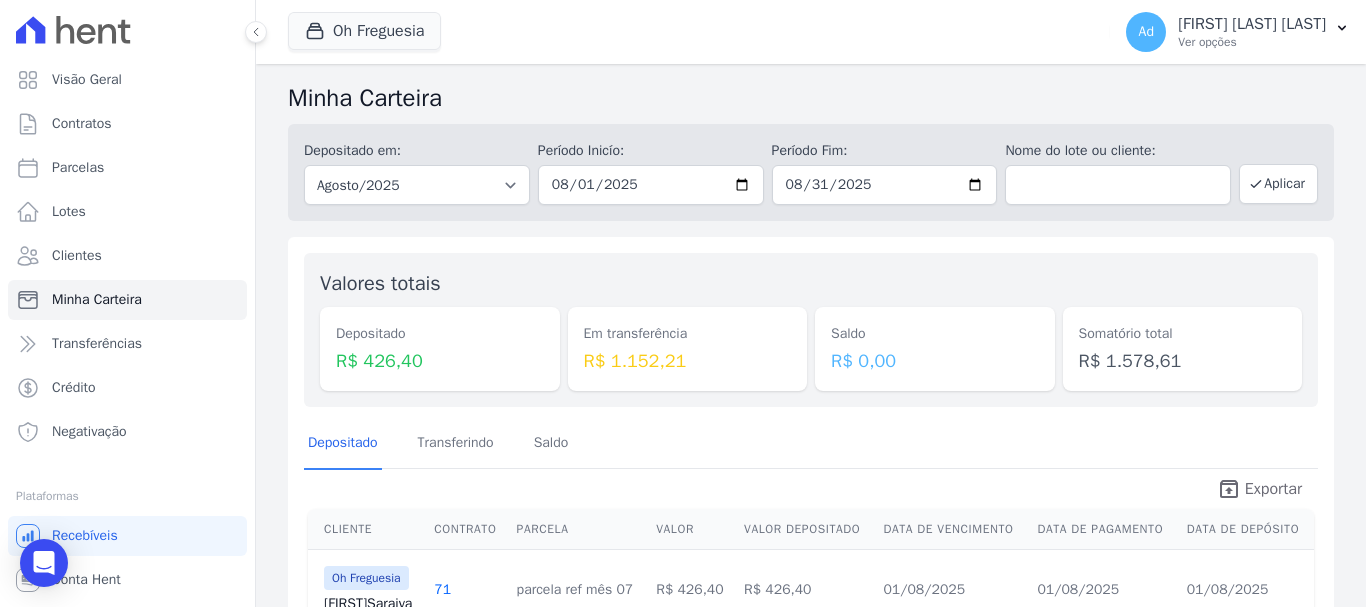 click on "Exportar" at bounding box center (1273, 489) 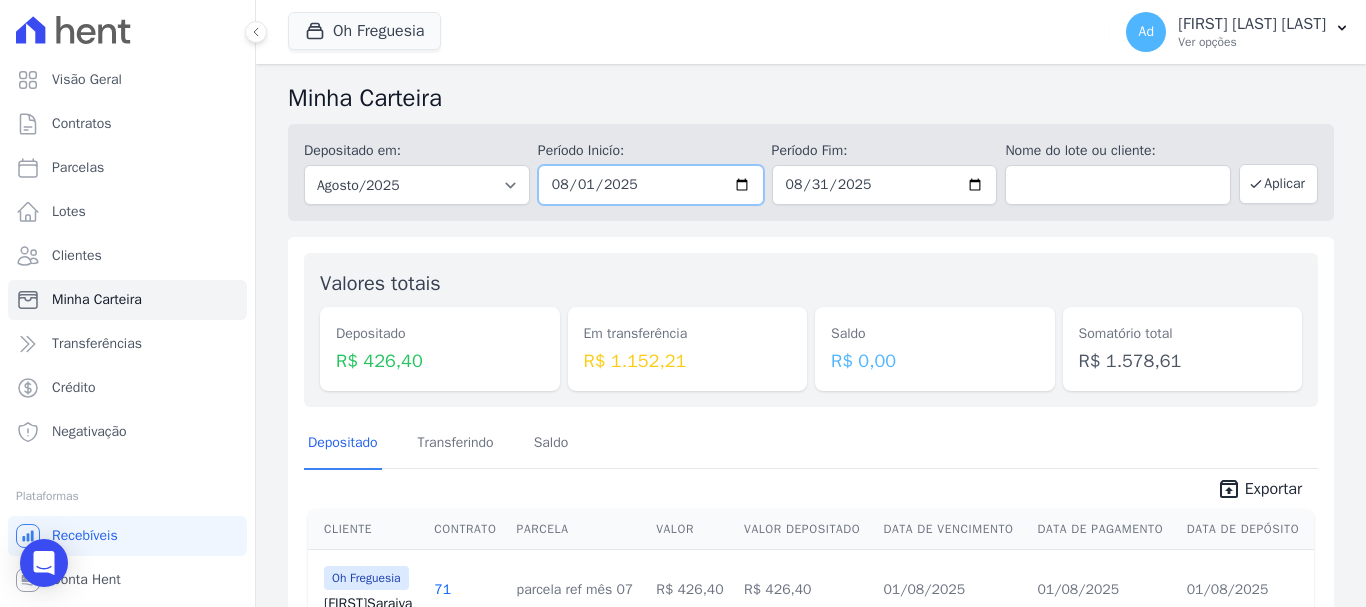 click on "2025-08-01" at bounding box center (651, 185) 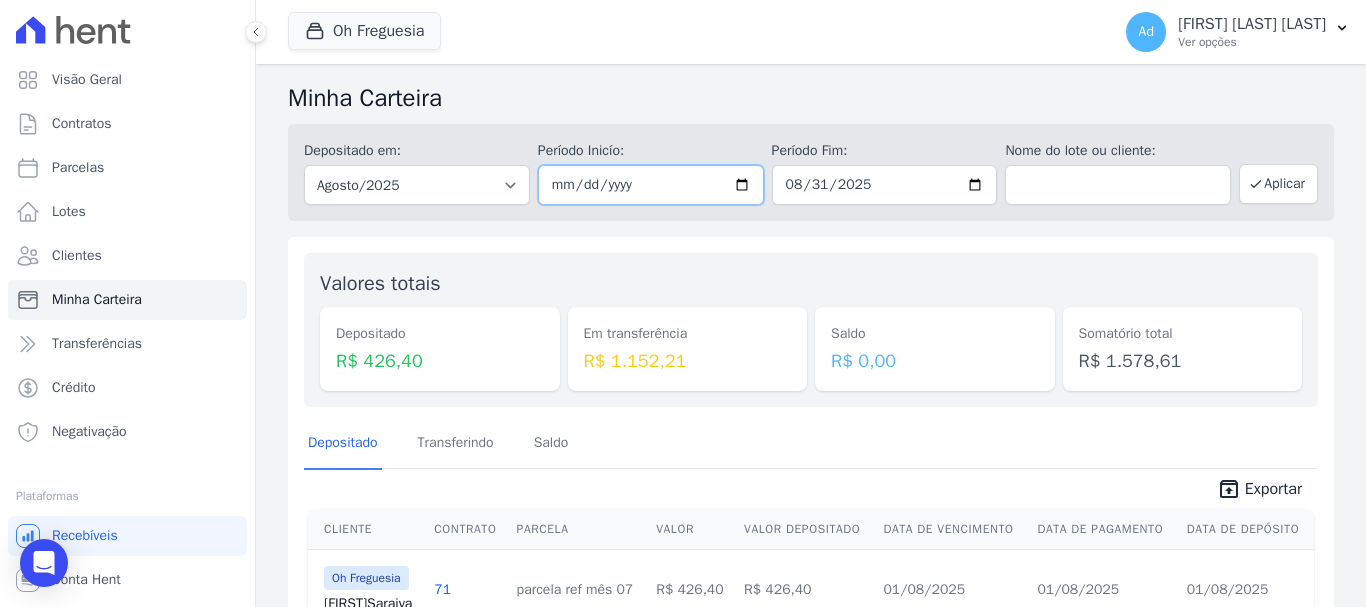 type on "2025-07-01" 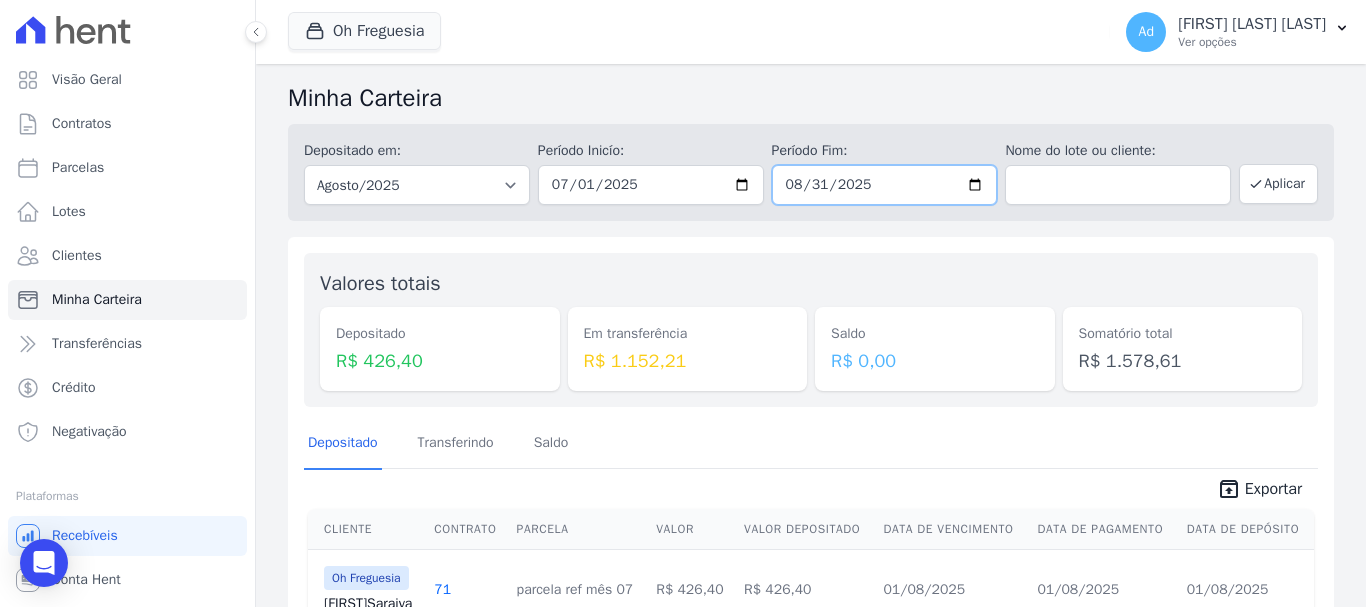 click on "2025-08-31" at bounding box center [885, 185] 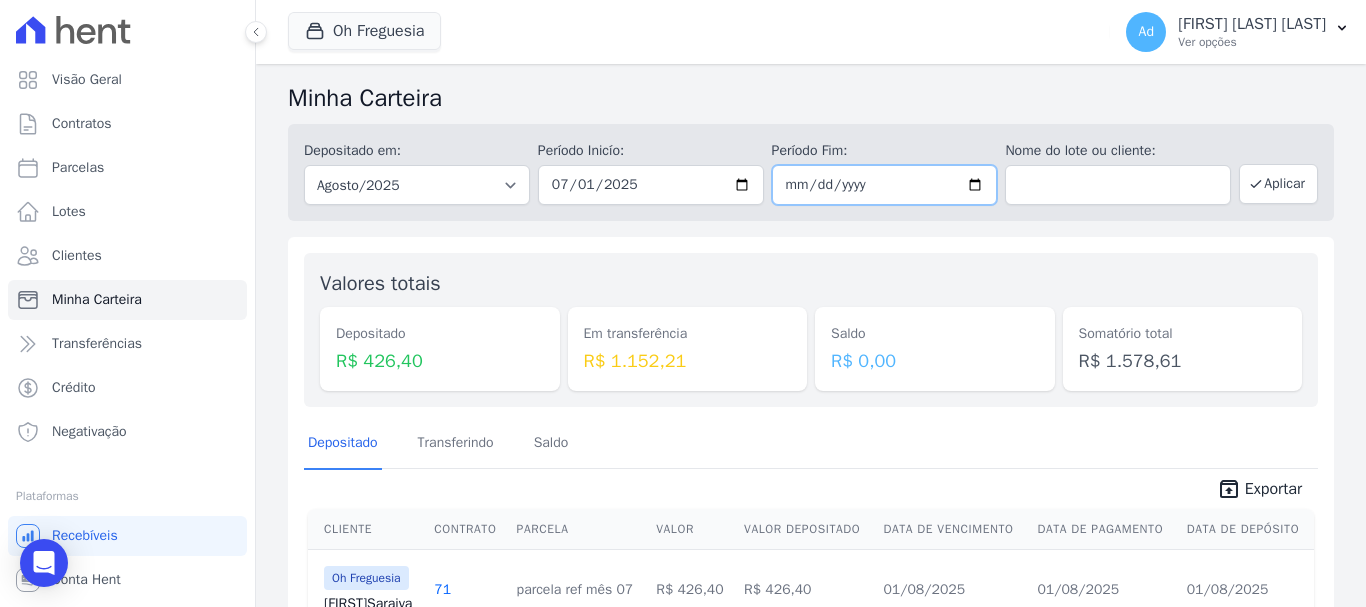 type on "2025-07-31" 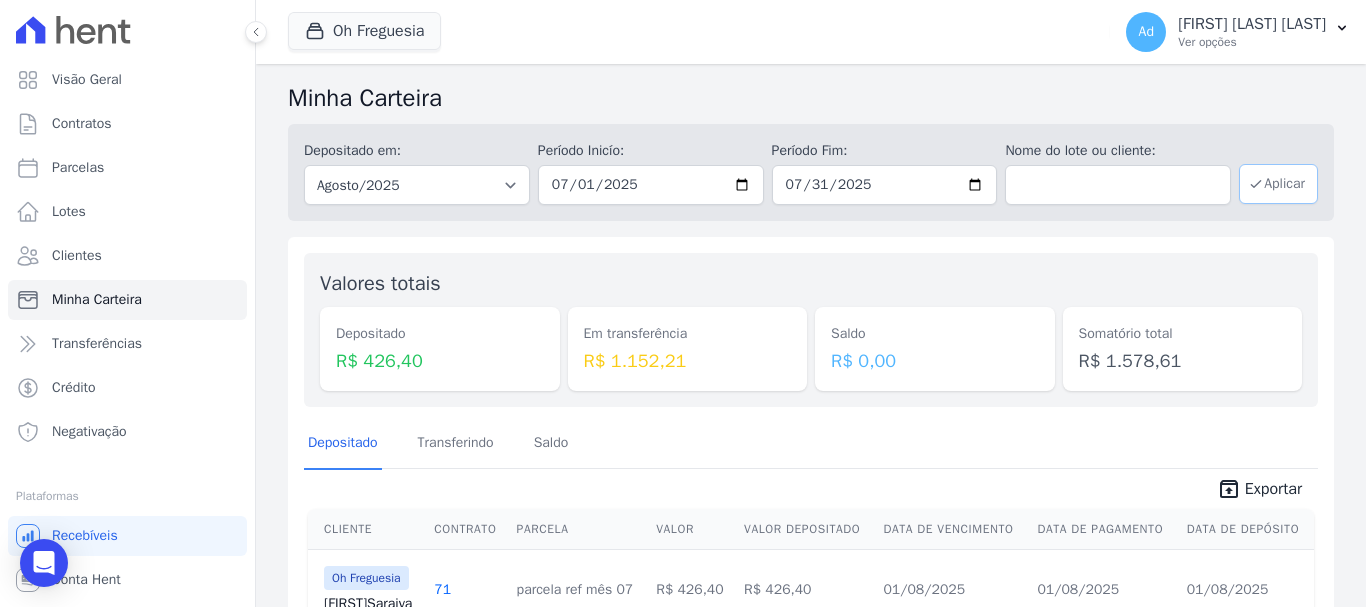 click on "Aplicar" at bounding box center [1278, 184] 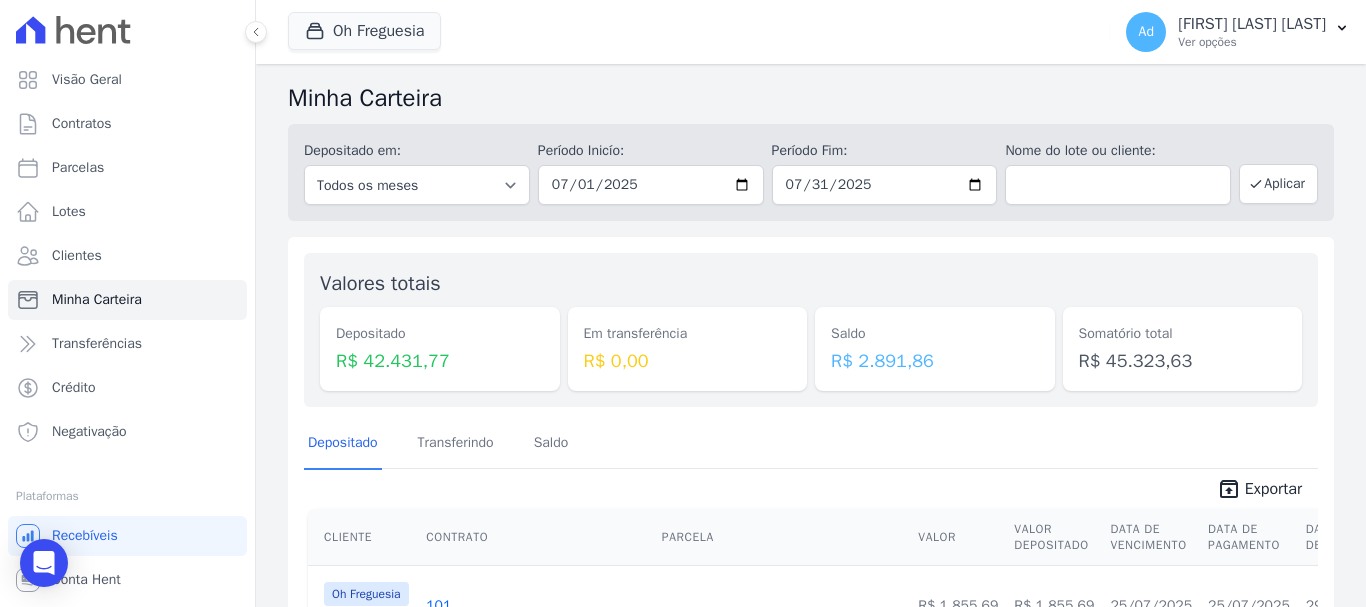 scroll, scrollTop: 0, scrollLeft: 0, axis: both 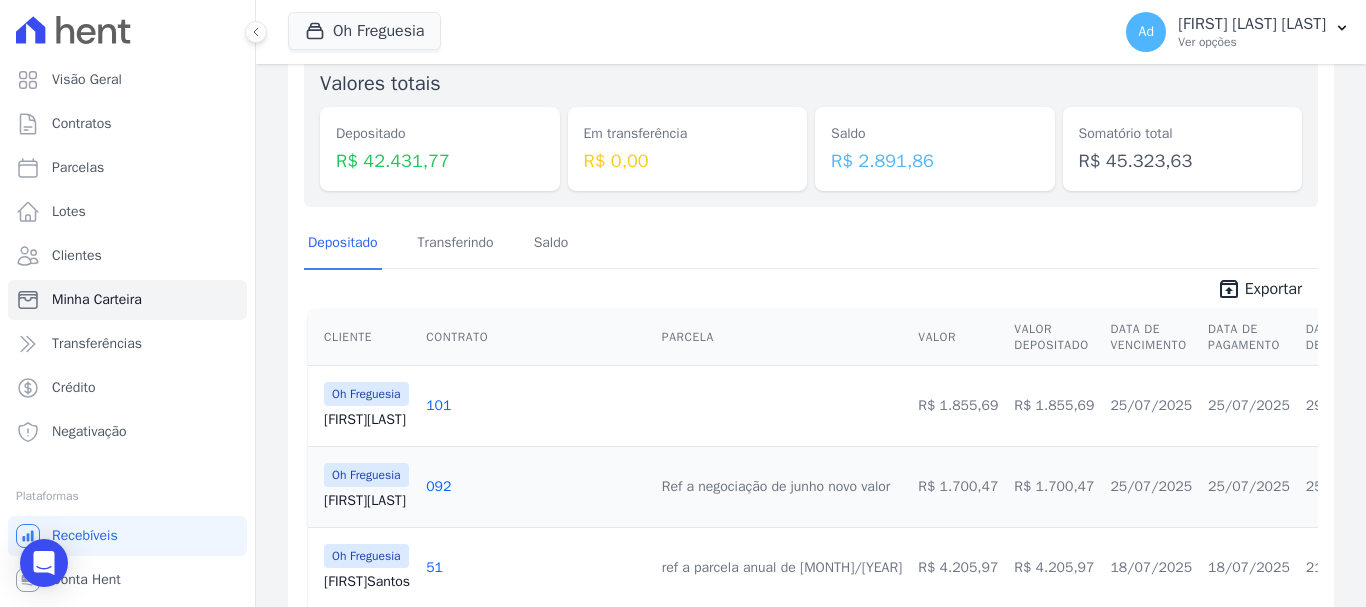 click on "25/07/2025" at bounding box center (1151, 405) 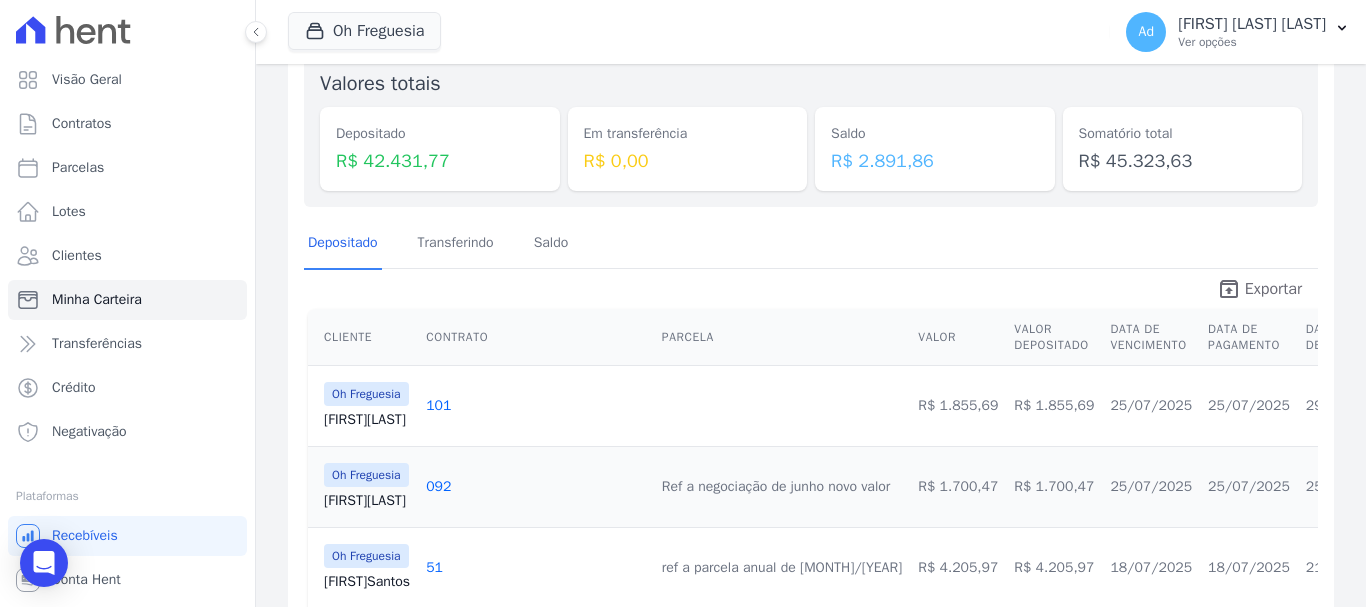 click on "Exportar" at bounding box center [1273, 289] 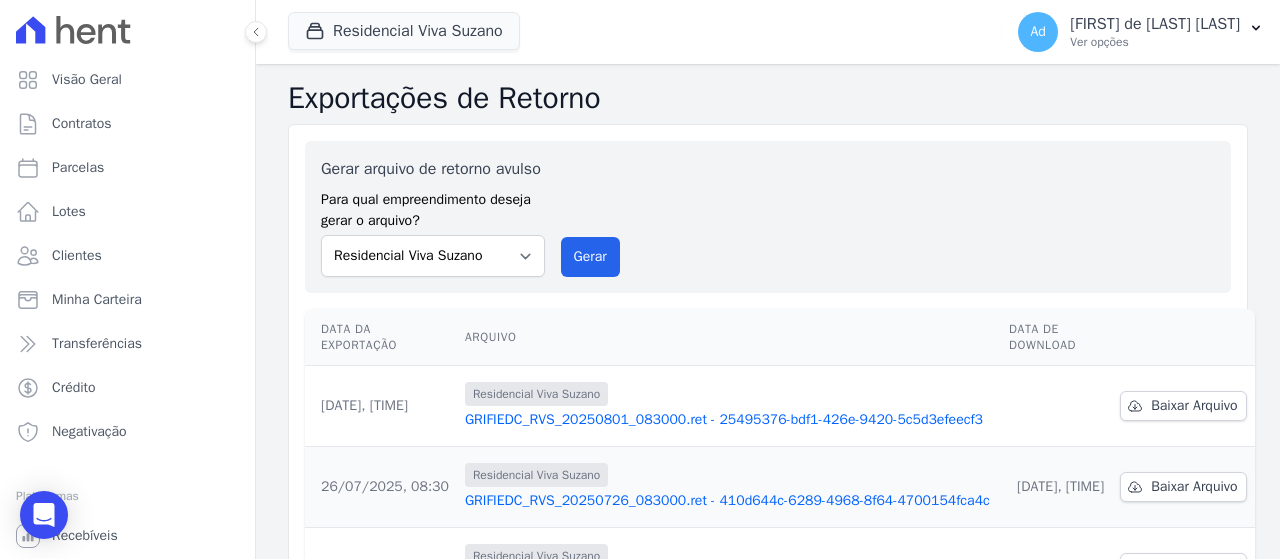scroll, scrollTop: 0, scrollLeft: 0, axis: both 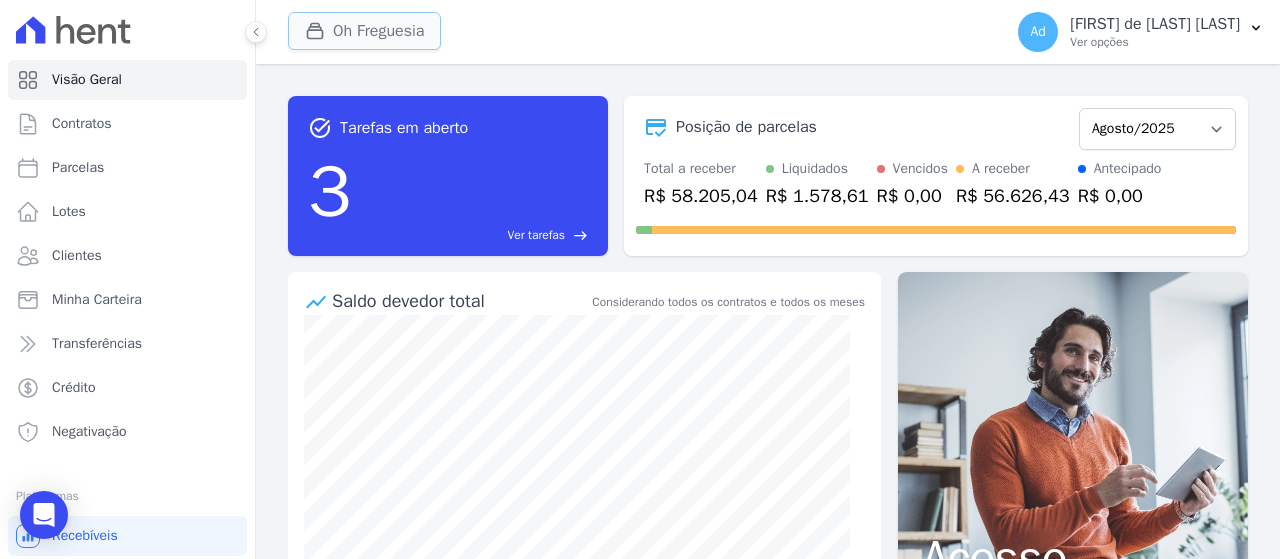 click on "Oh Freguesia" at bounding box center (364, 31) 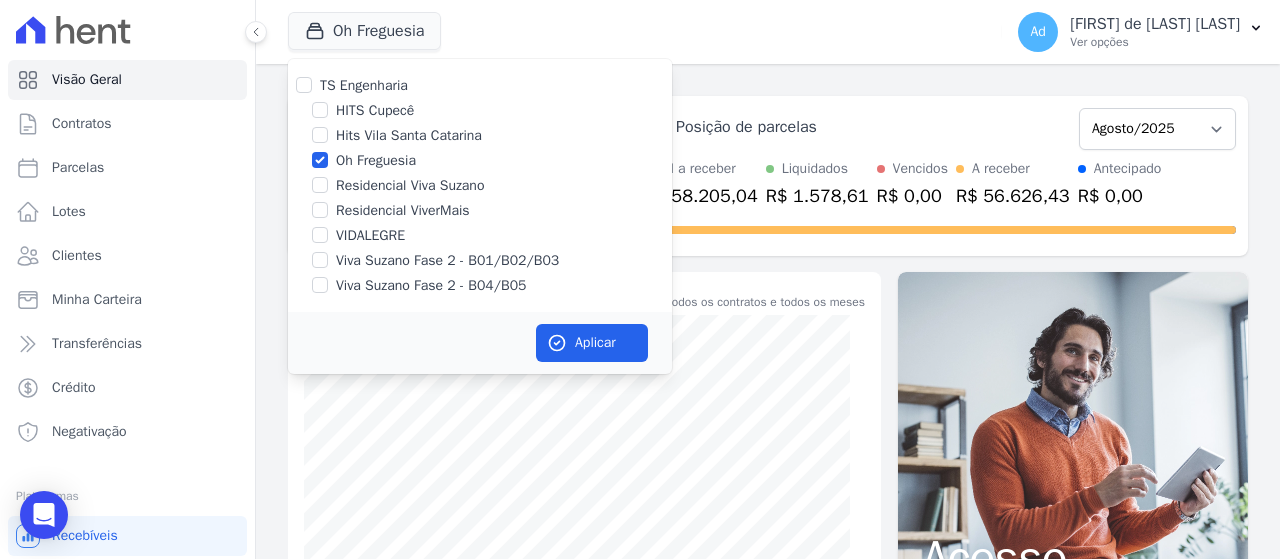 click at bounding box center (320, 160) 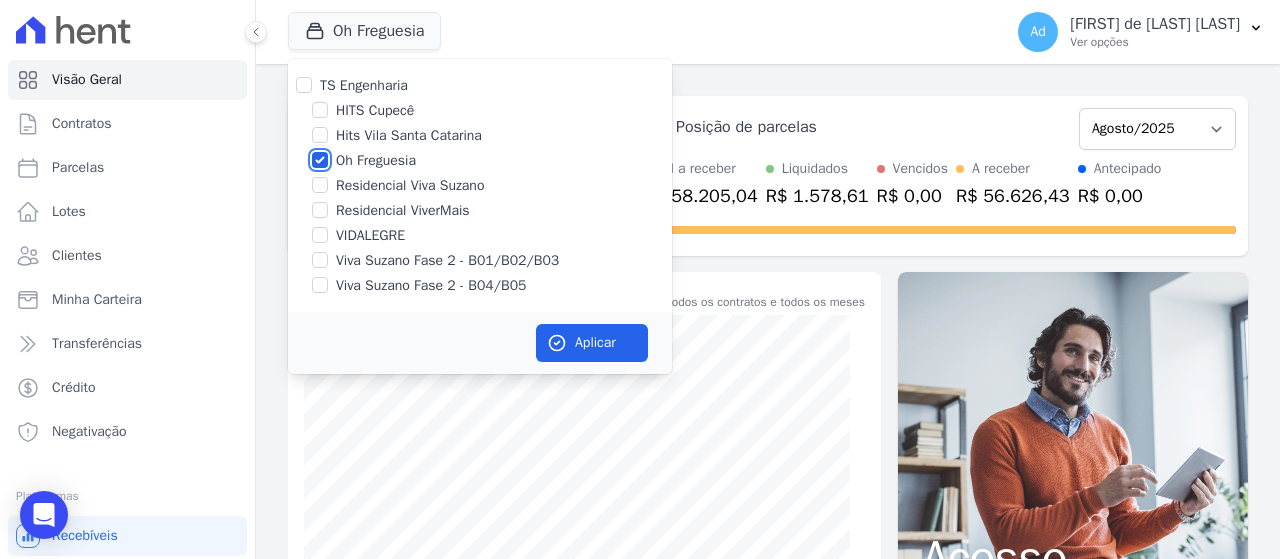 click on "Oh Freguesia" at bounding box center [320, 160] 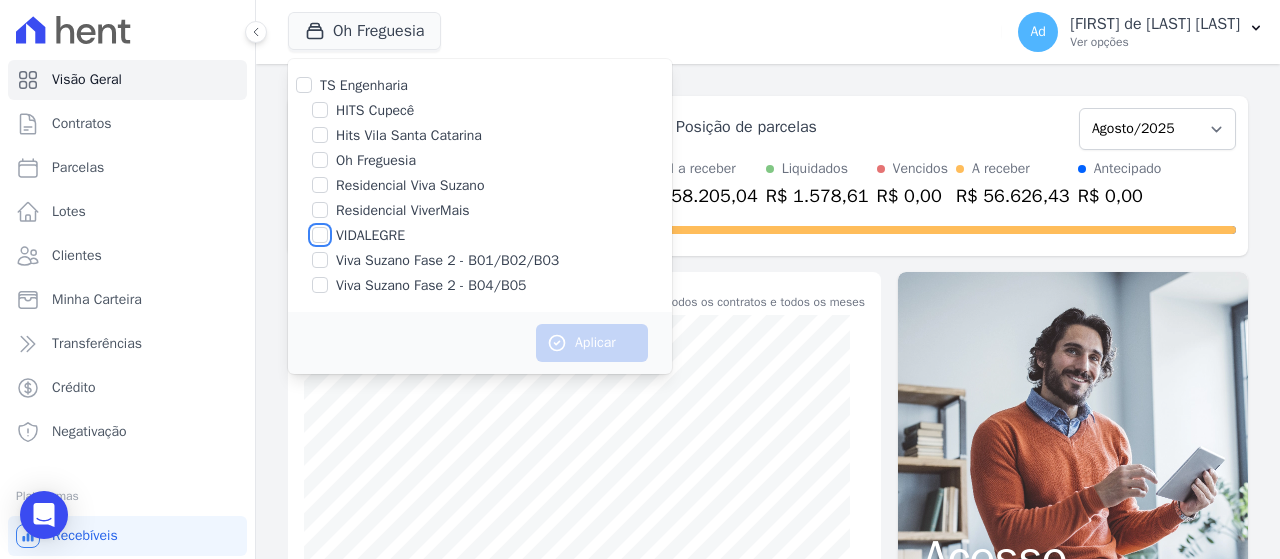 click on "VIDALEGRE" at bounding box center (320, 235) 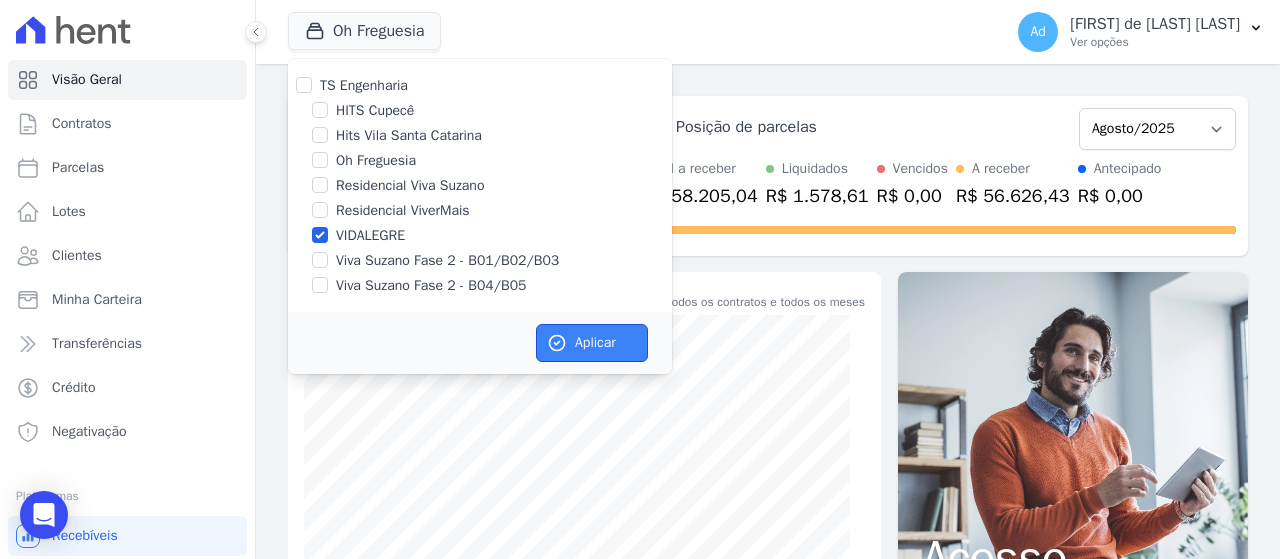 click on "Aplicar" at bounding box center [592, 343] 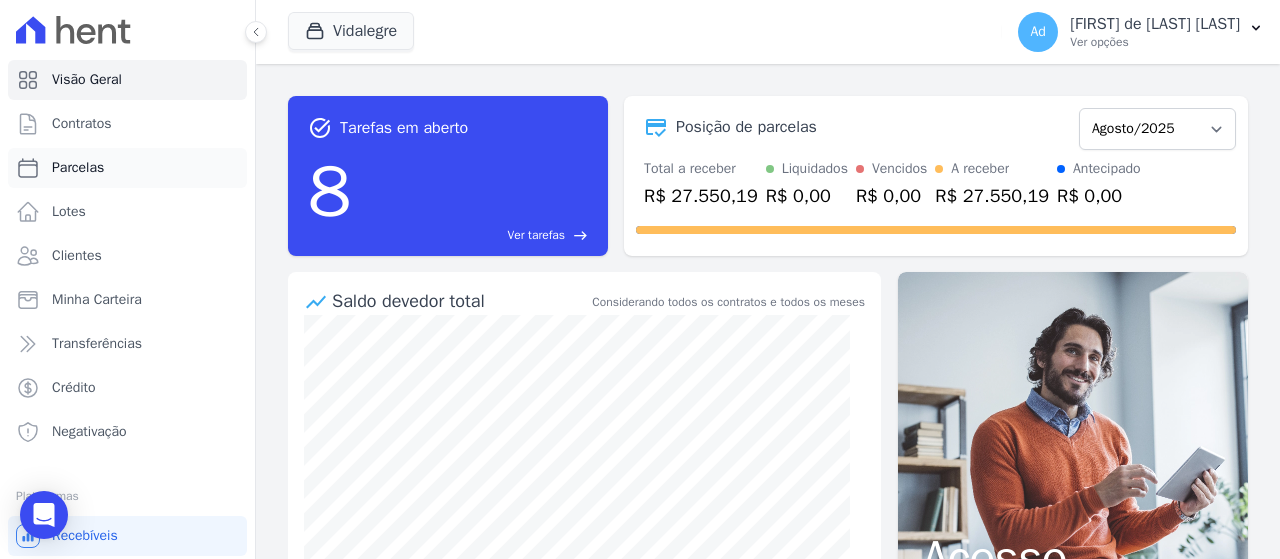 click on "Parcelas" at bounding box center (127, 168) 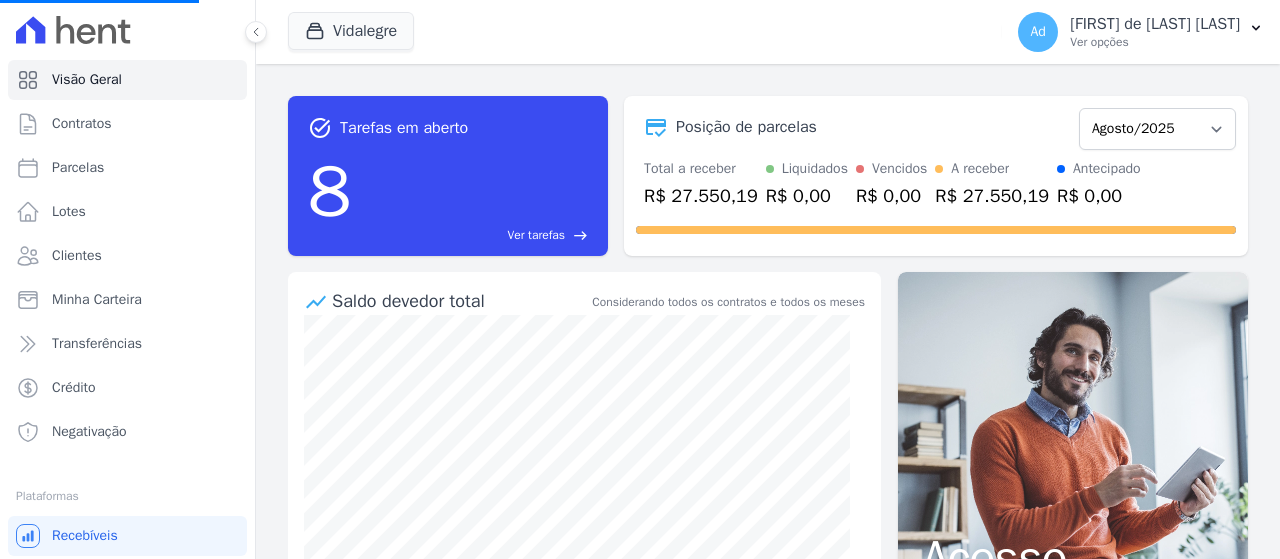 select 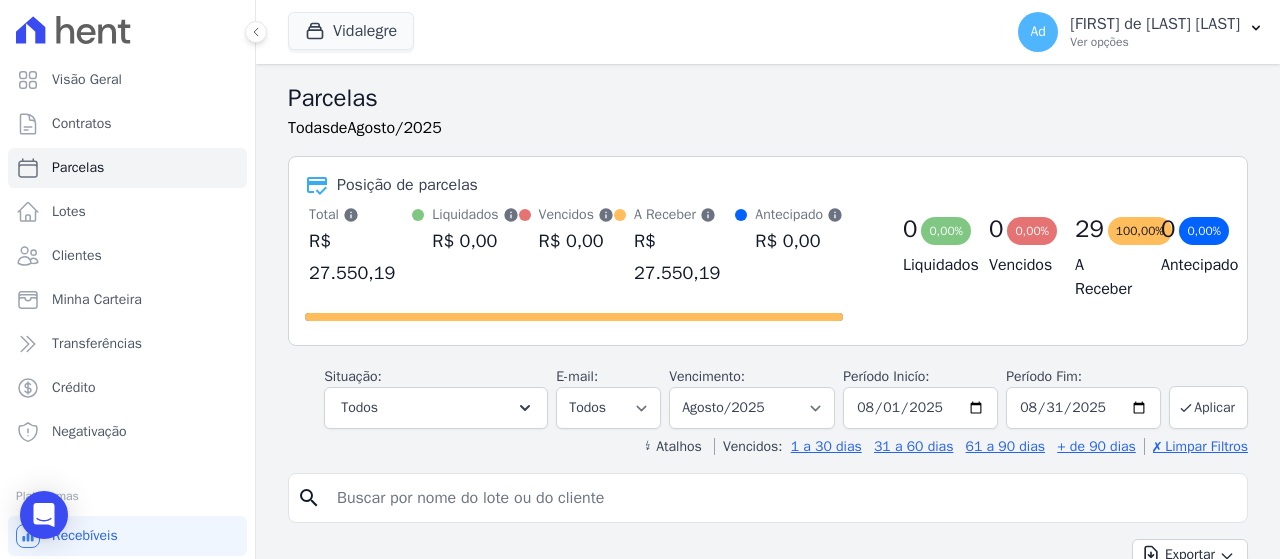 scroll, scrollTop: 100, scrollLeft: 0, axis: vertical 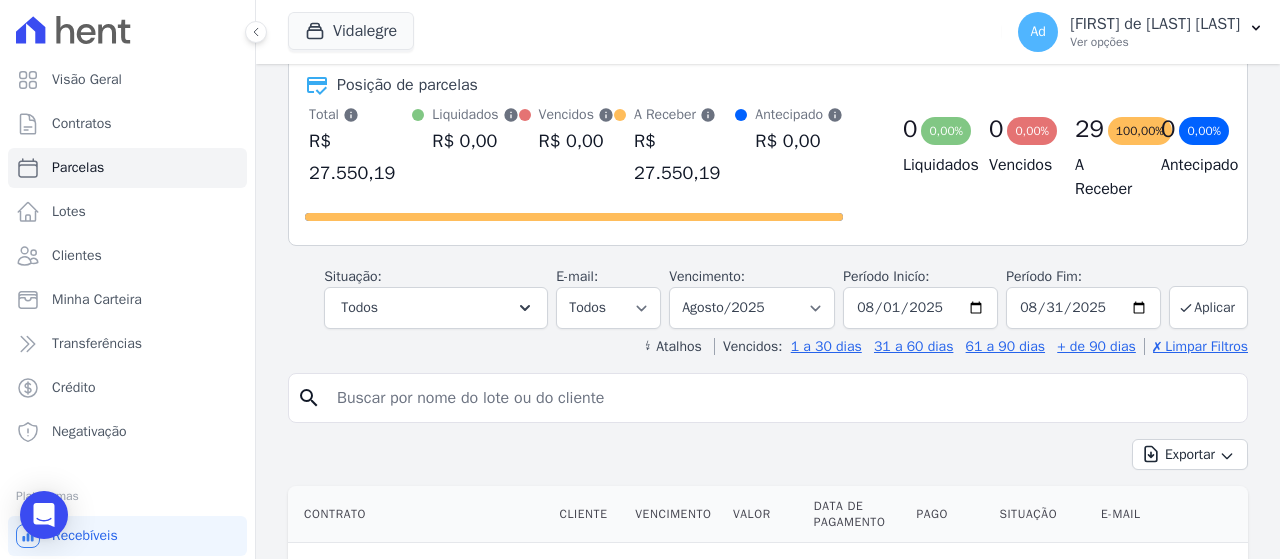 click at bounding box center [782, 398] 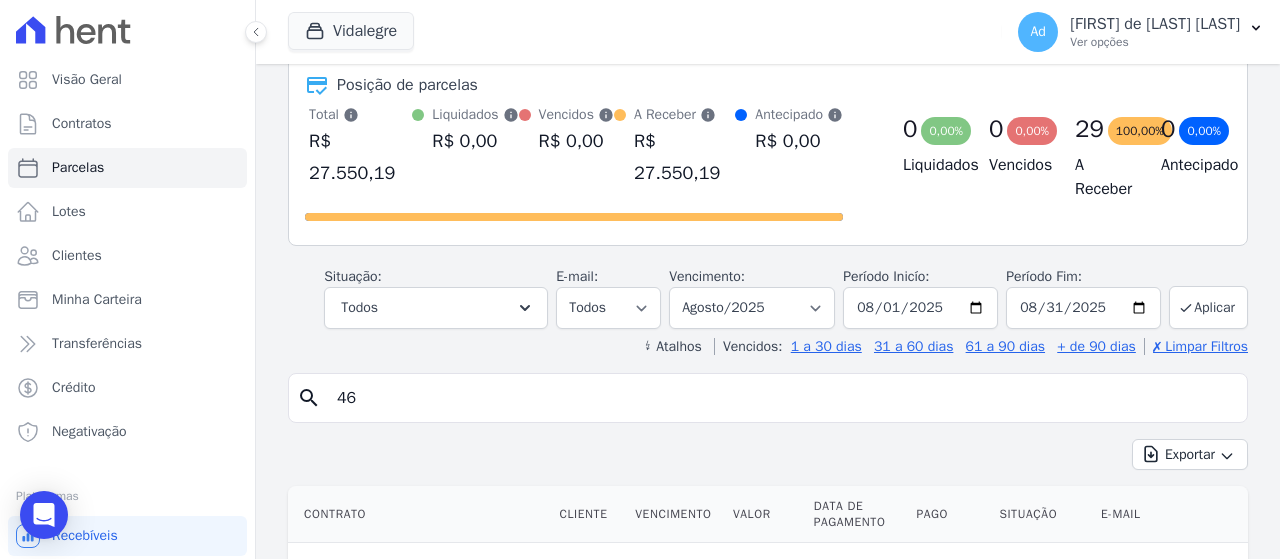 type on "46" 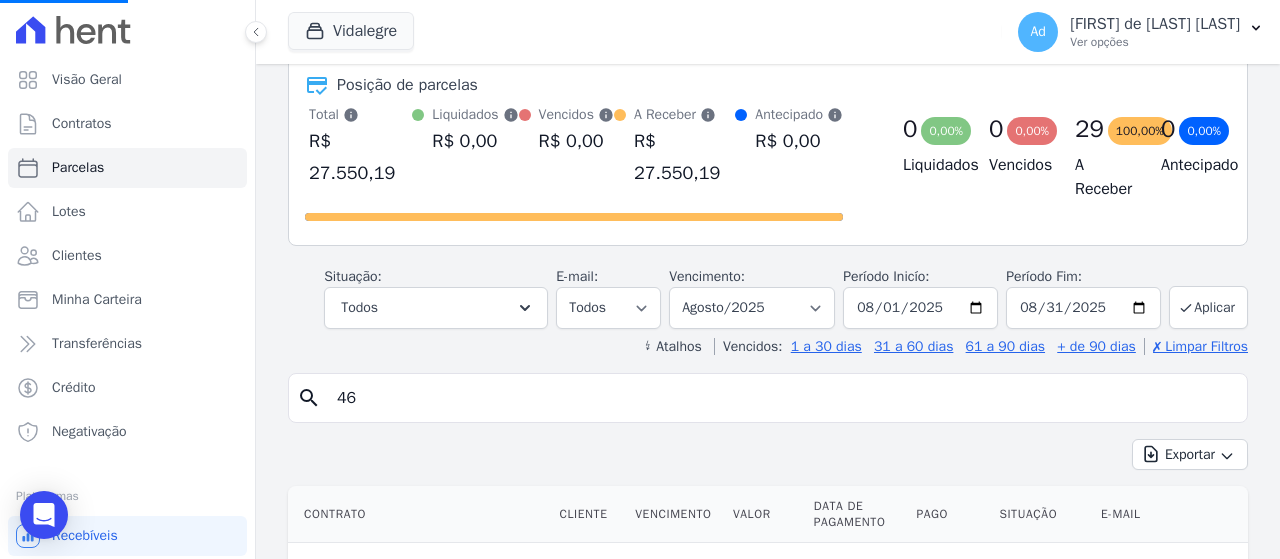select 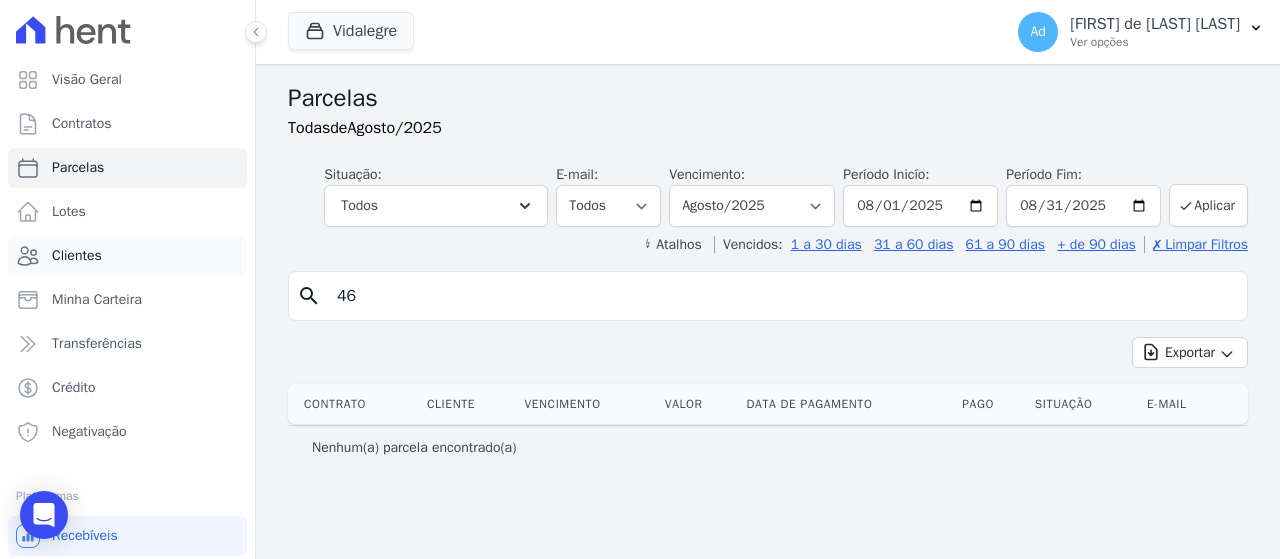 drag, startPoint x: 279, startPoint y: 277, endPoint x: 176, endPoint y: 257, distance: 104.92378 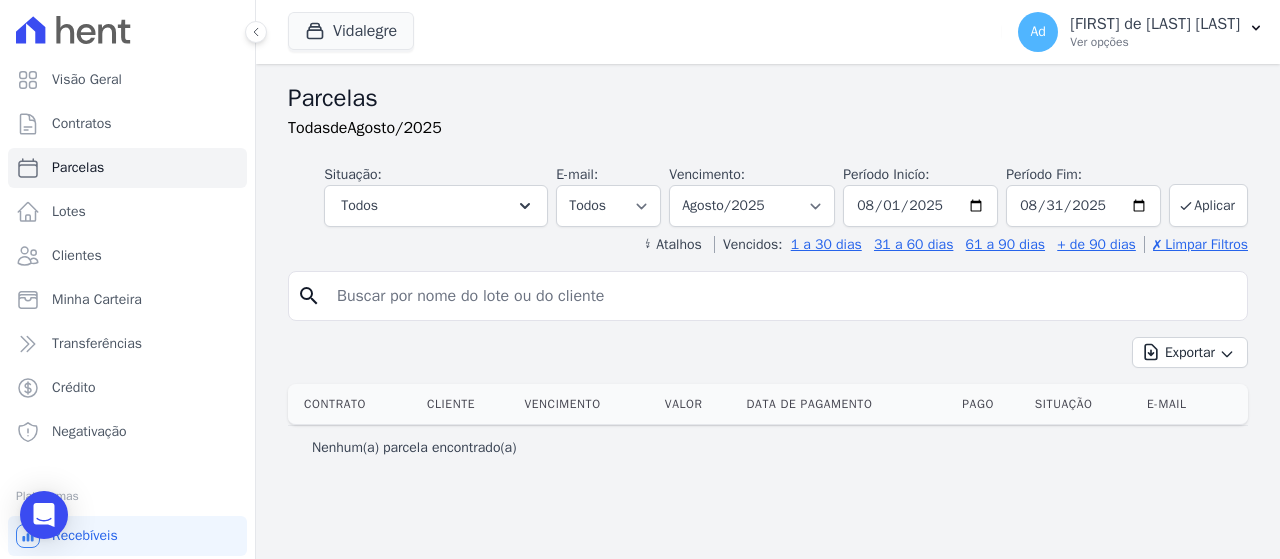 paste on "Kezia Regina Regina Ferraz" 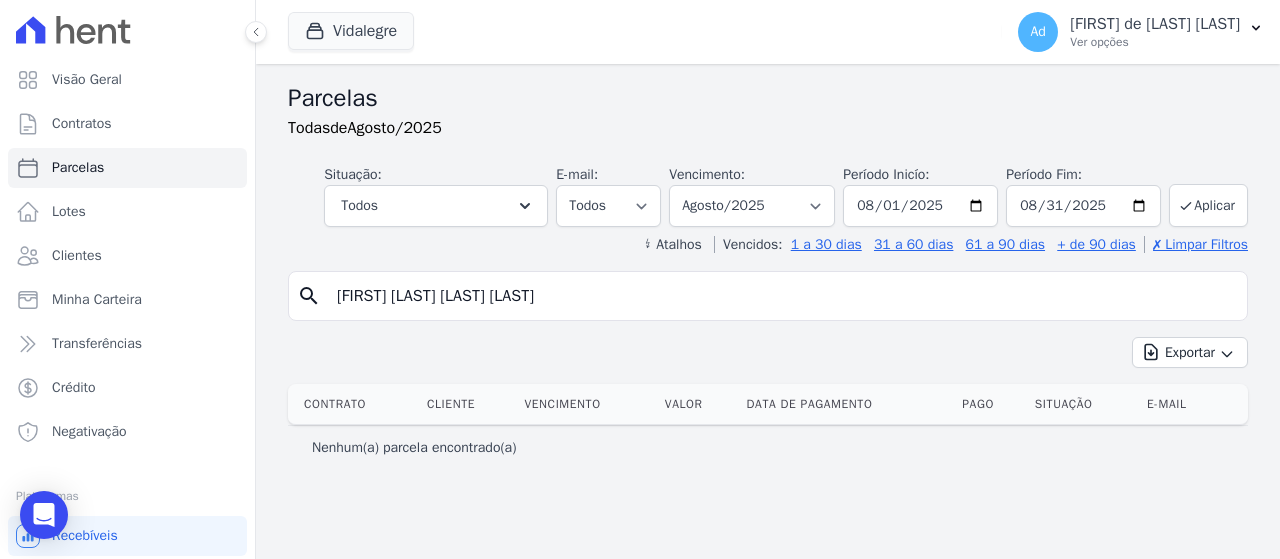 type on "Kezia Regina Regina Ferraz" 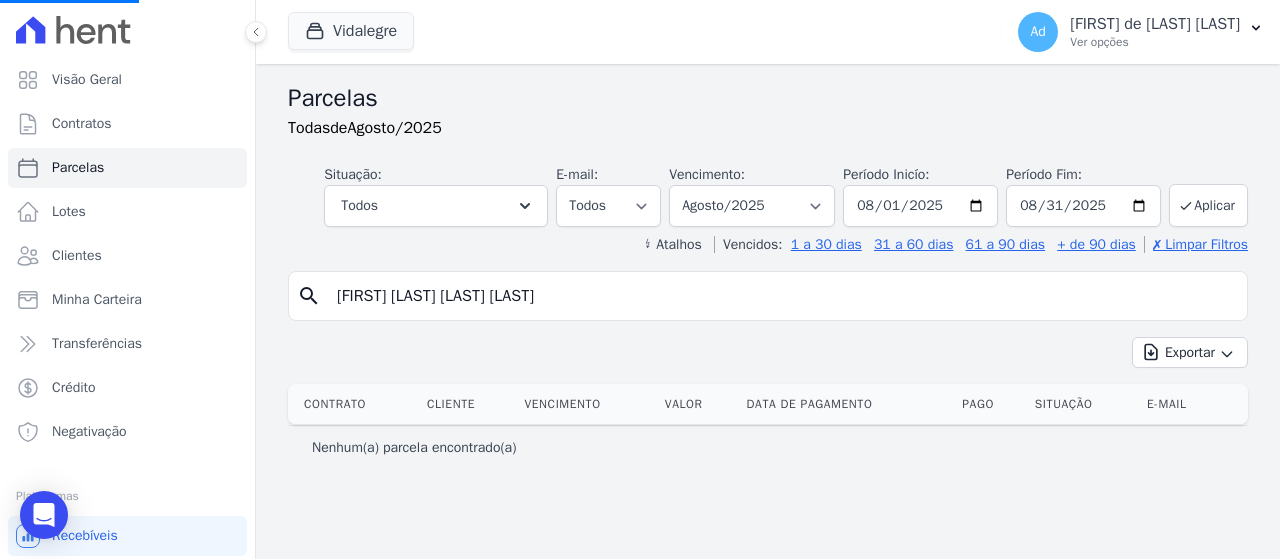 select 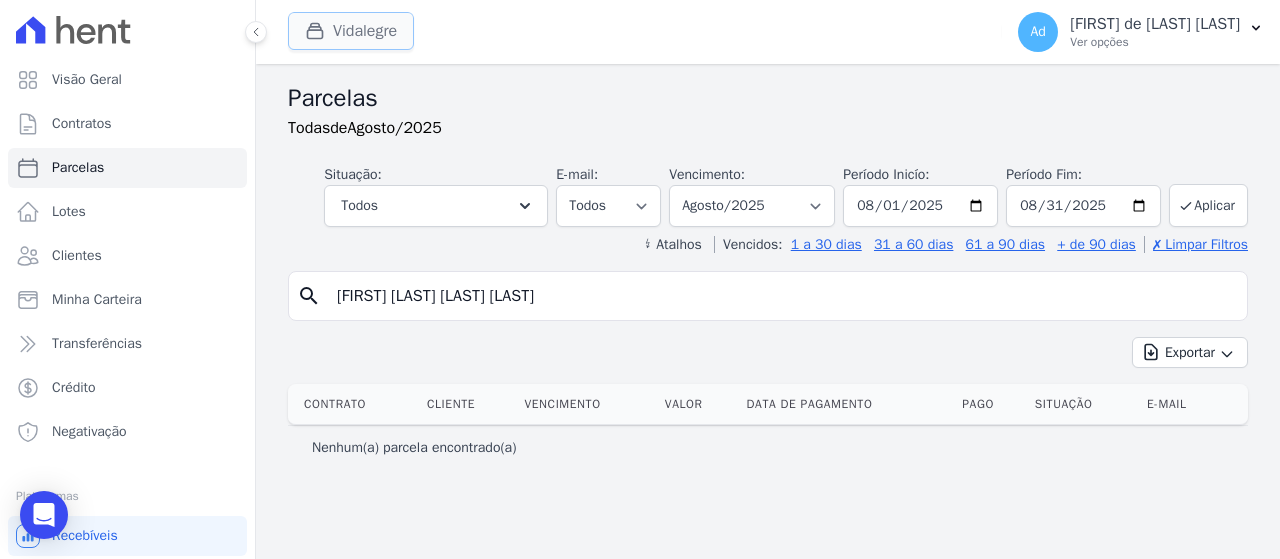 click on "Vidalegre" at bounding box center [351, 31] 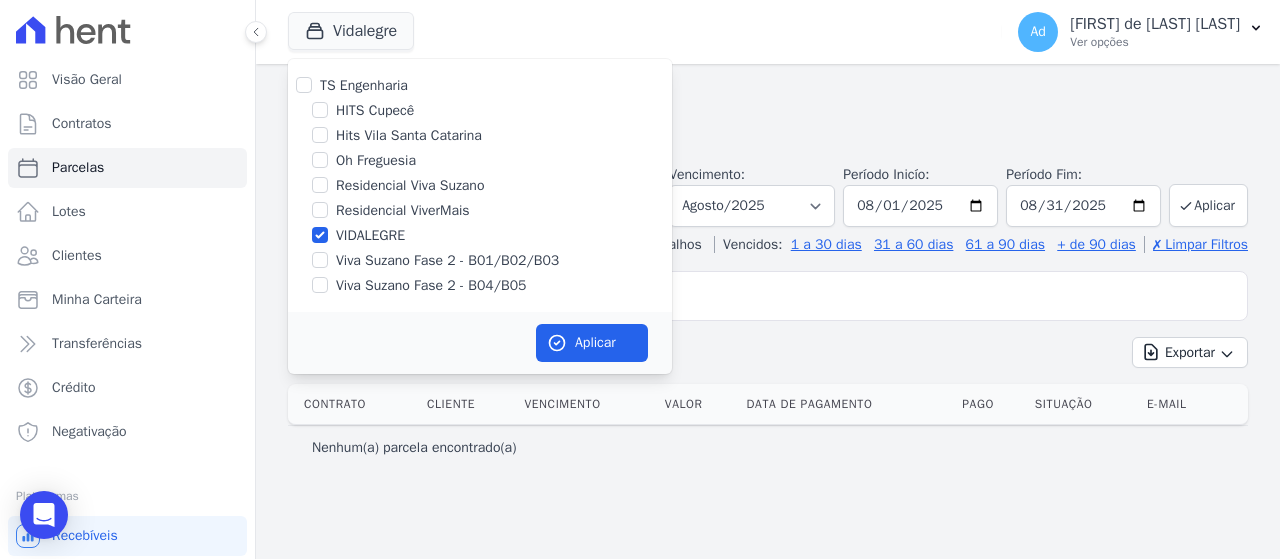 click on "Parcelas" at bounding box center [768, 98] 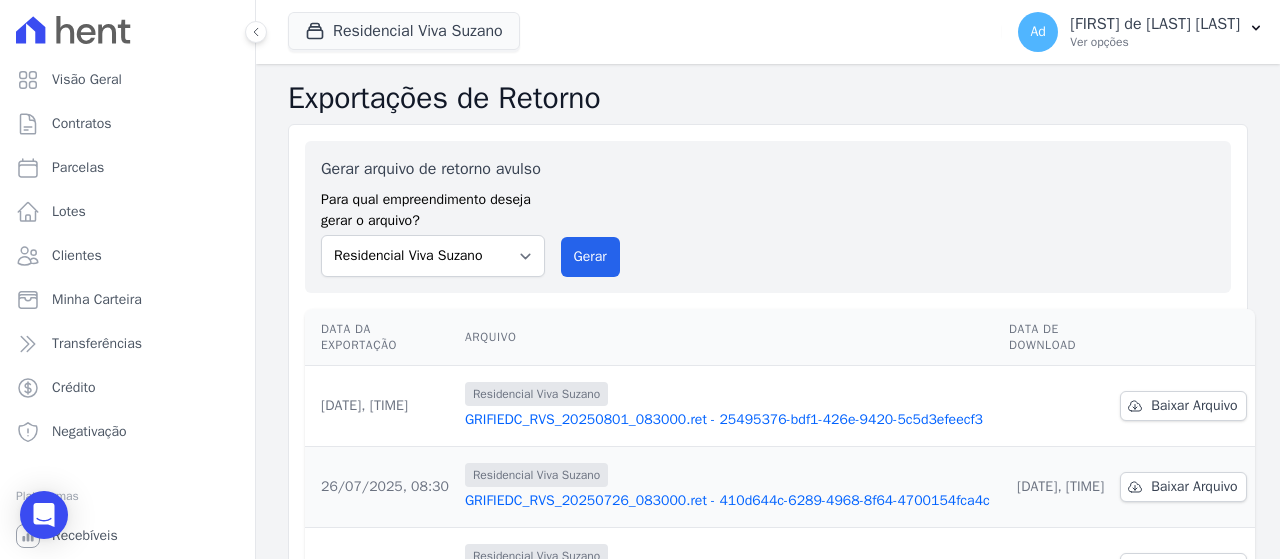 scroll, scrollTop: 0, scrollLeft: 0, axis: both 